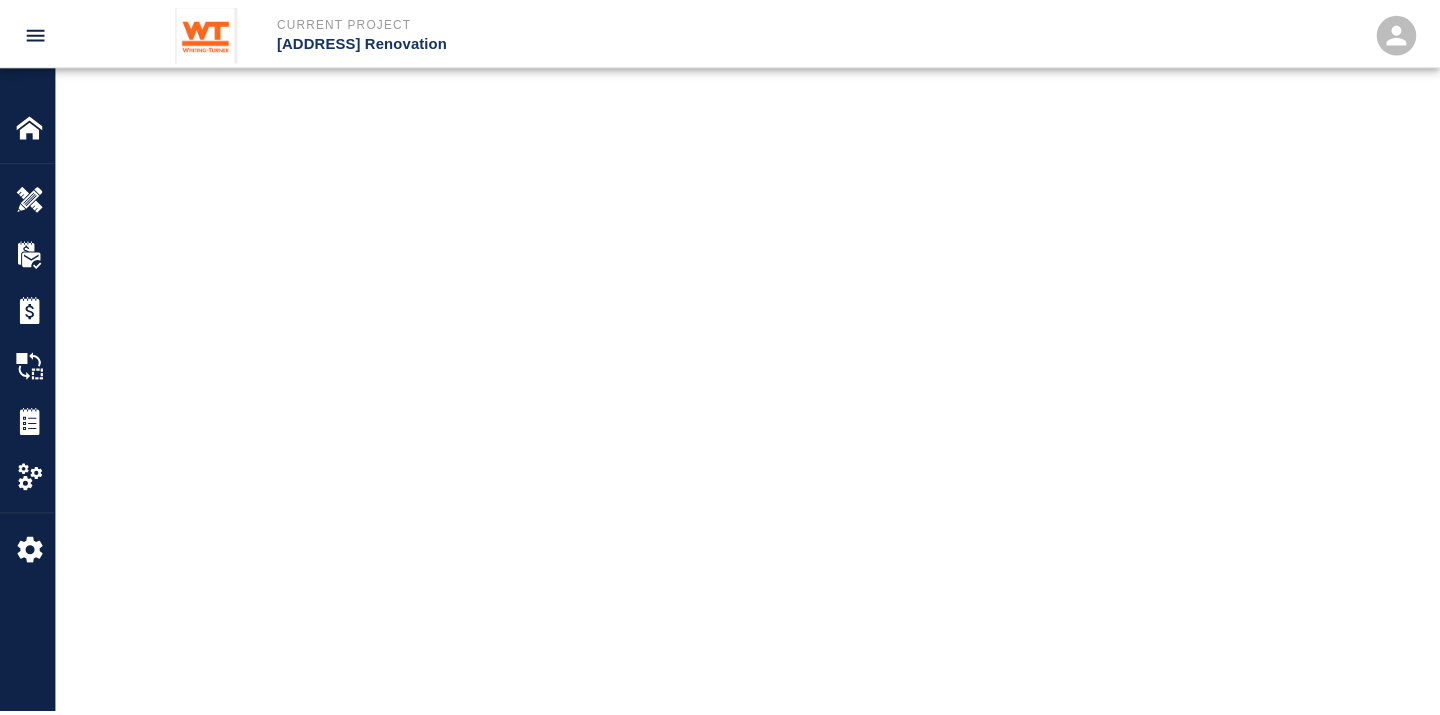 scroll, scrollTop: 0, scrollLeft: 0, axis: both 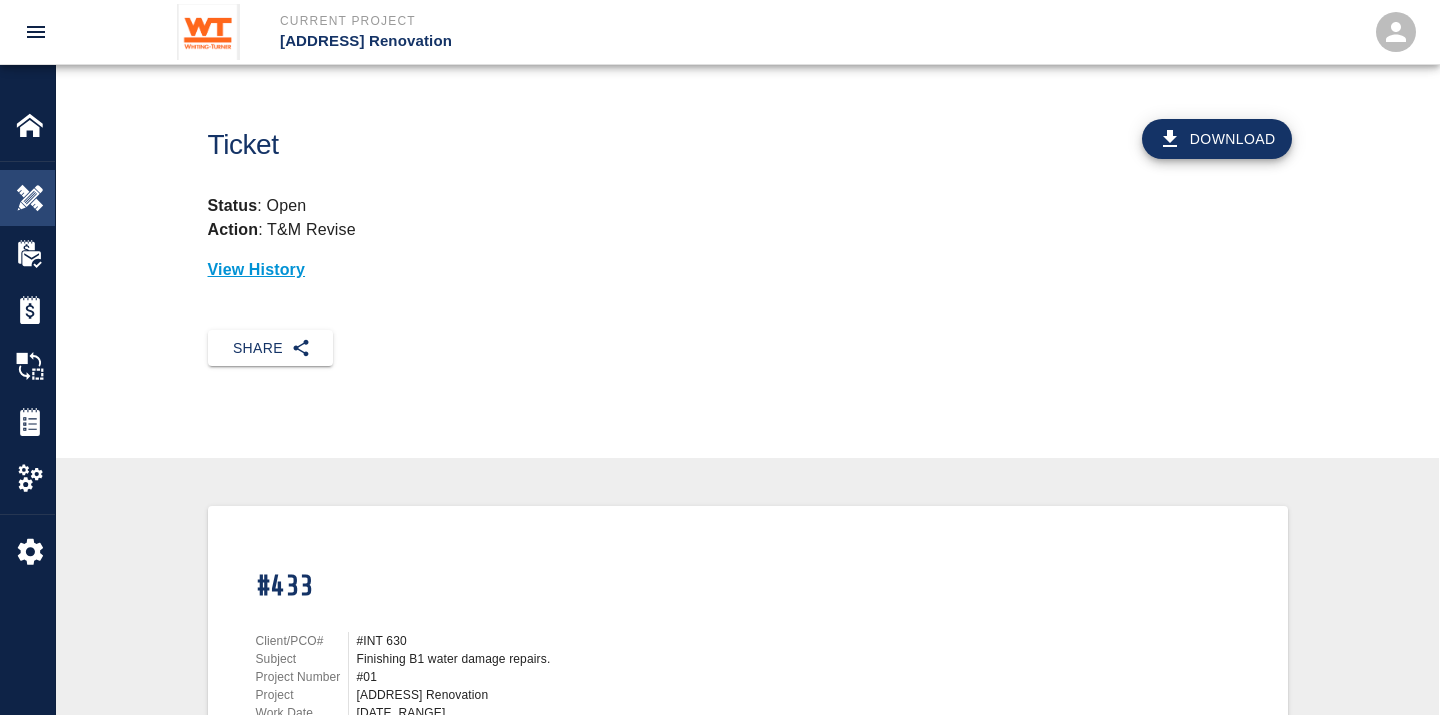 click at bounding box center [30, 198] 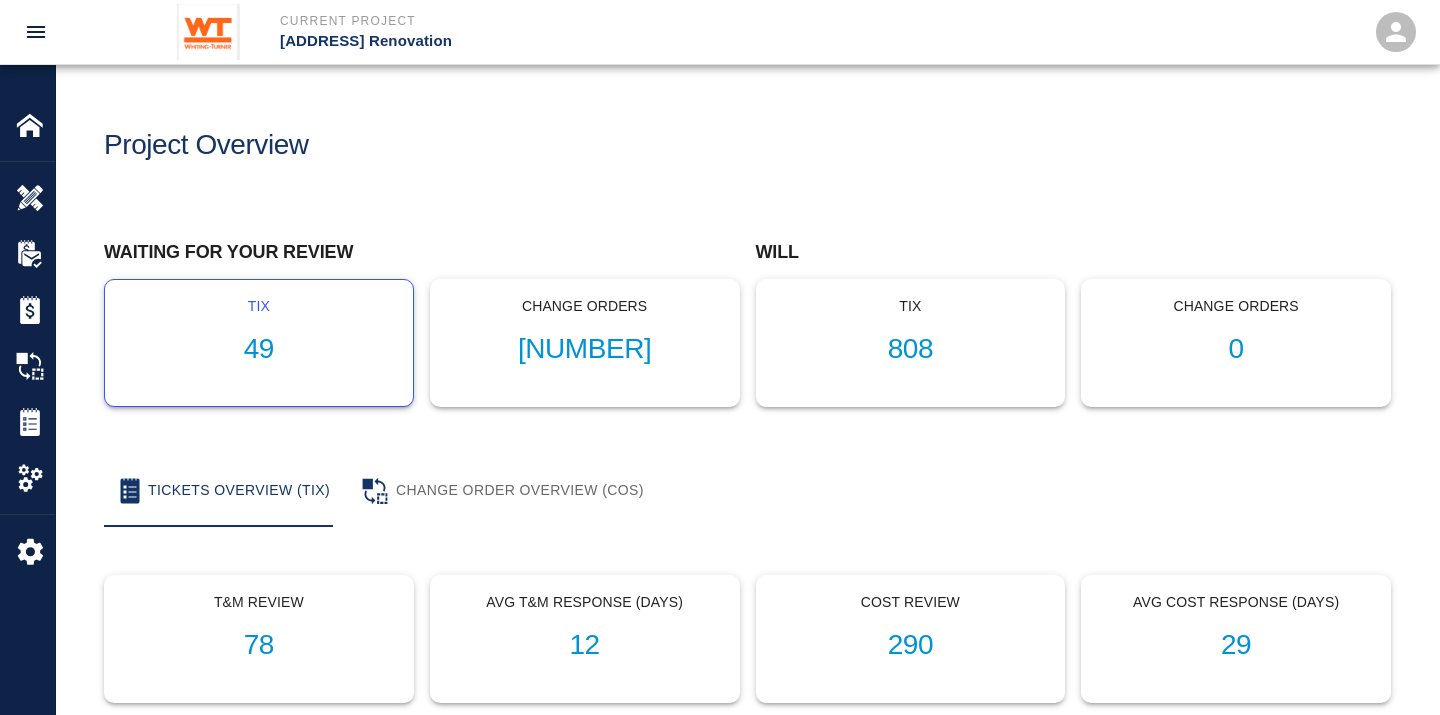 click on "49" at bounding box center (259, 349) 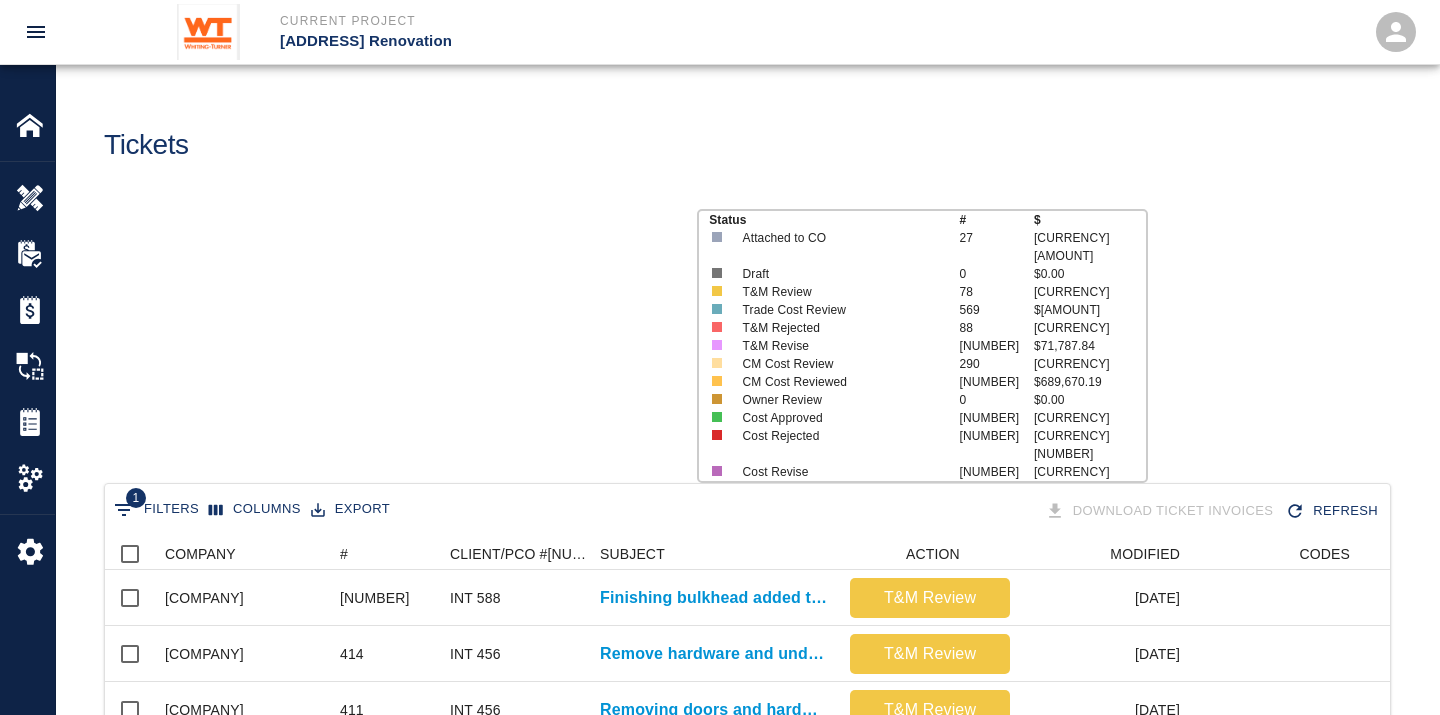 scroll, scrollTop: 17, scrollLeft: 17, axis: both 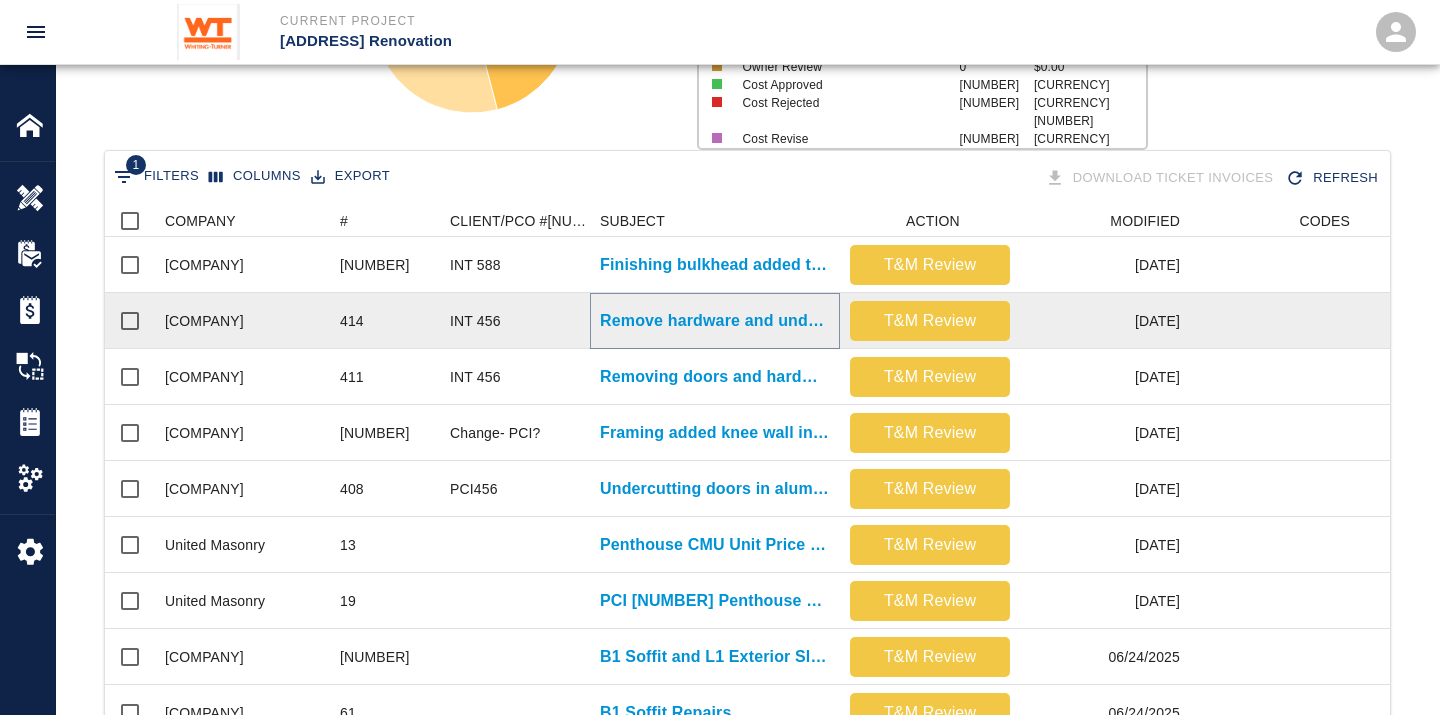 click on "Remove hardware and undercut doors previously cut by door supplier..." at bounding box center (715, 321) 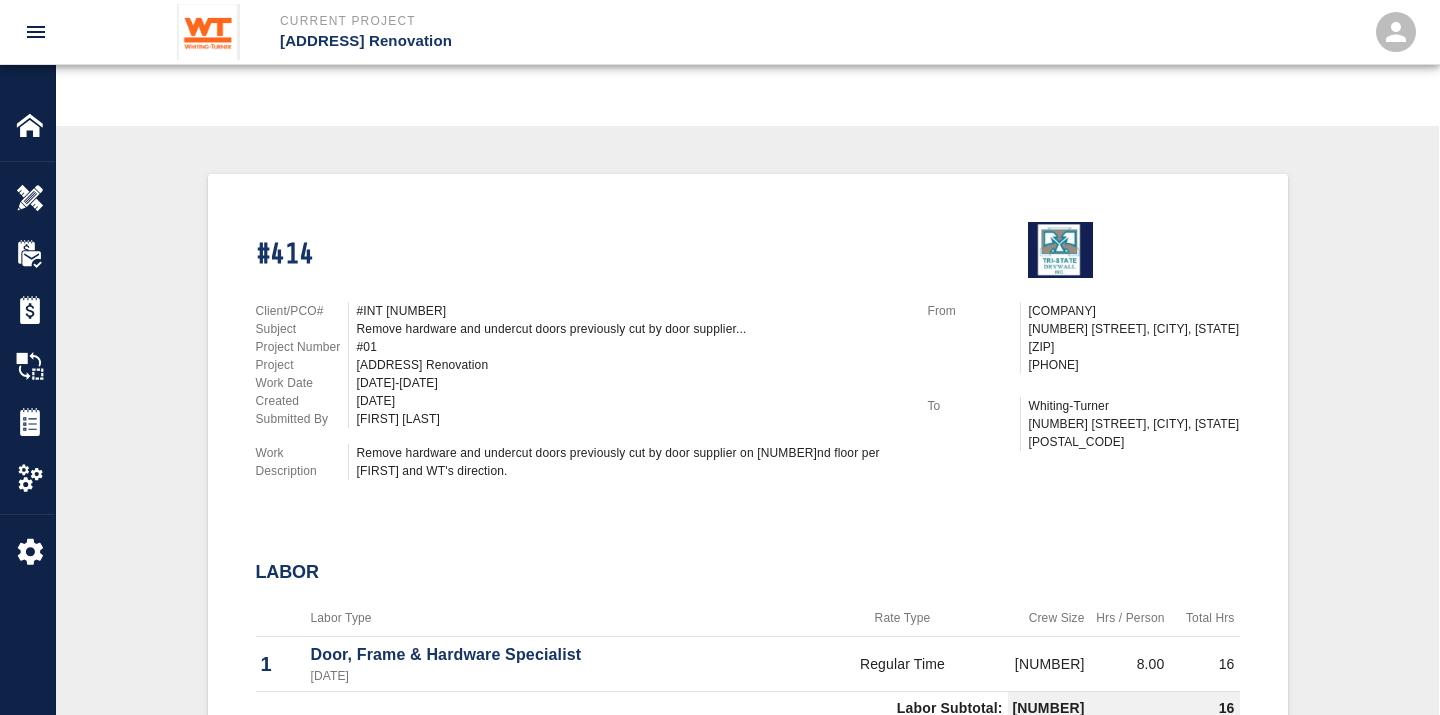 scroll, scrollTop: 333, scrollLeft: 0, axis: vertical 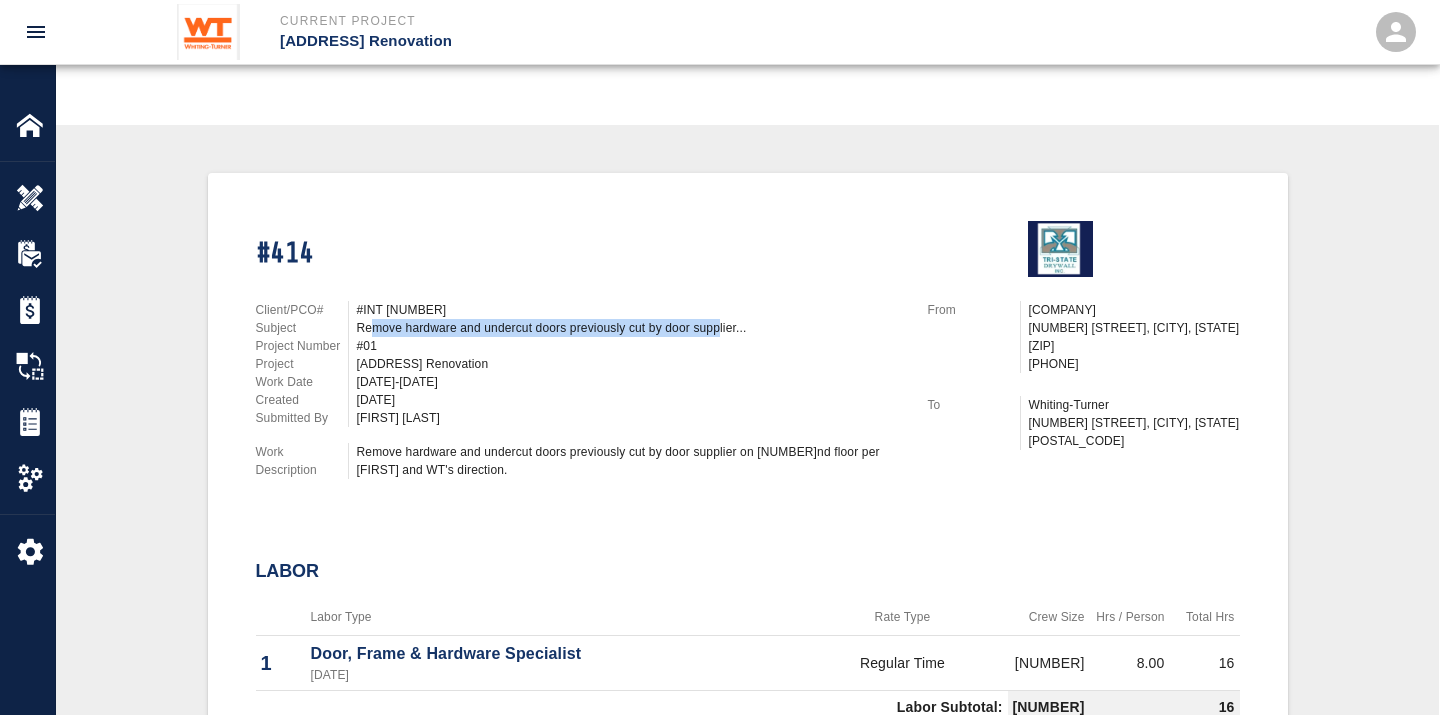 drag, startPoint x: 367, startPoint y: 316, endPoint x: 717, endPoint y: 313, distance: 350.01285 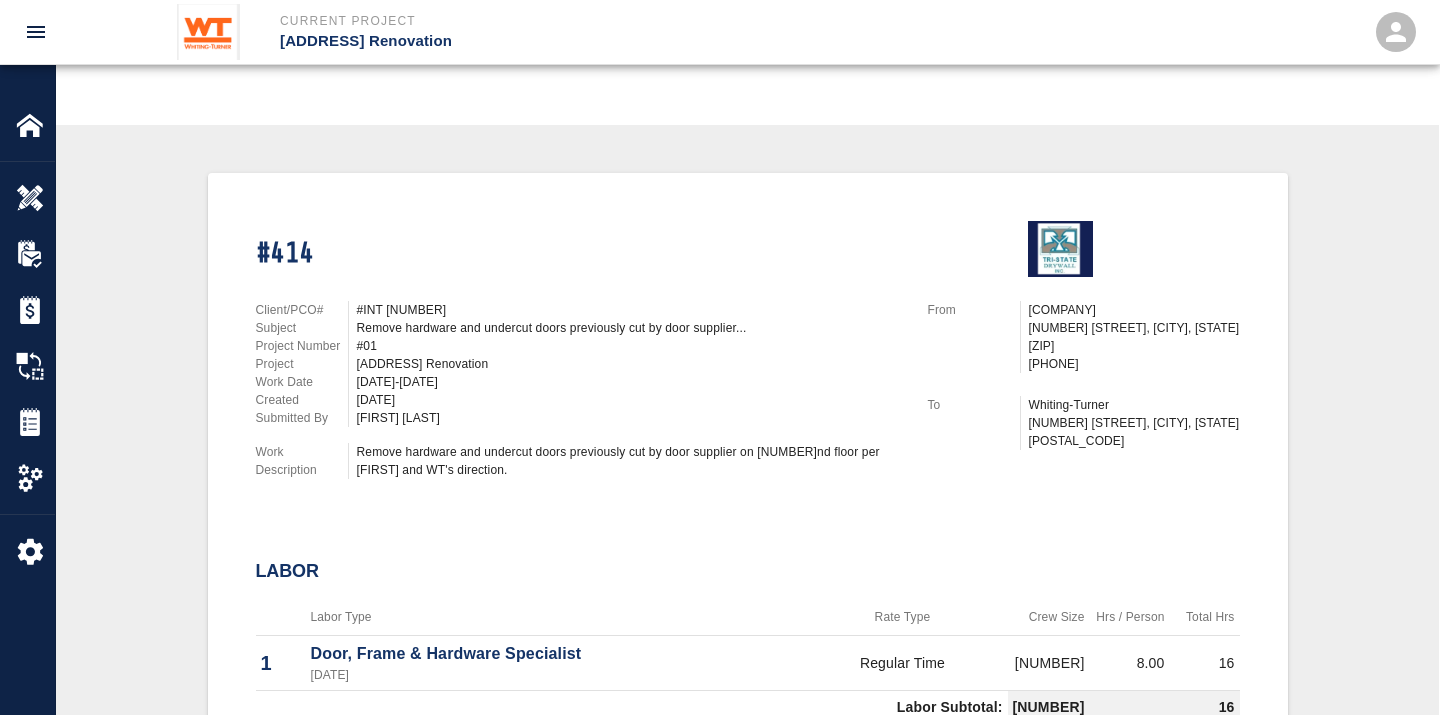 drag, startPoint x: 717, startPoint y: 313, endPoint x: 774, endPoint y: 340, distance: 63.07139 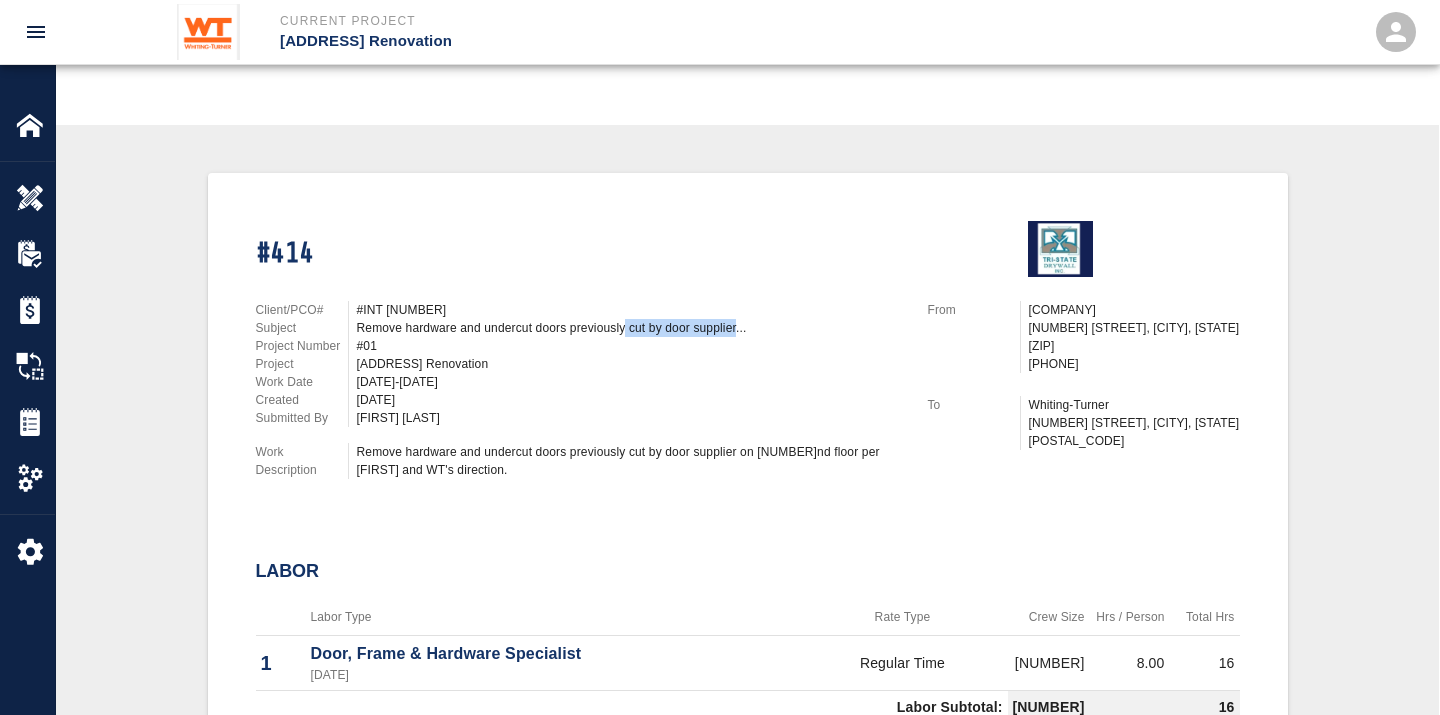 drag, startPoint x: 623, startPoint y: 317, endPoint x: 732, endPoint y: 315, distance: 109.01835 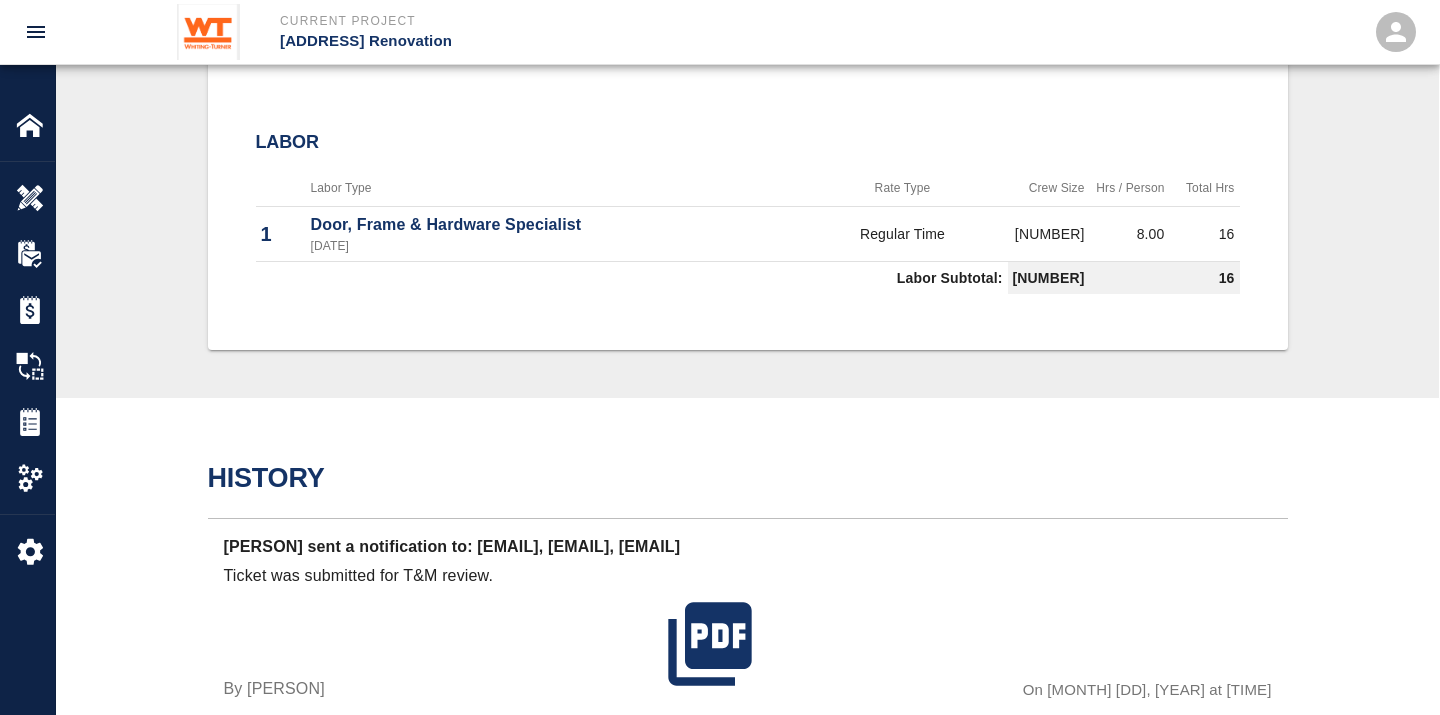 scroll, scrollTop: 1000, scrollLeft: 0, axis: vertical 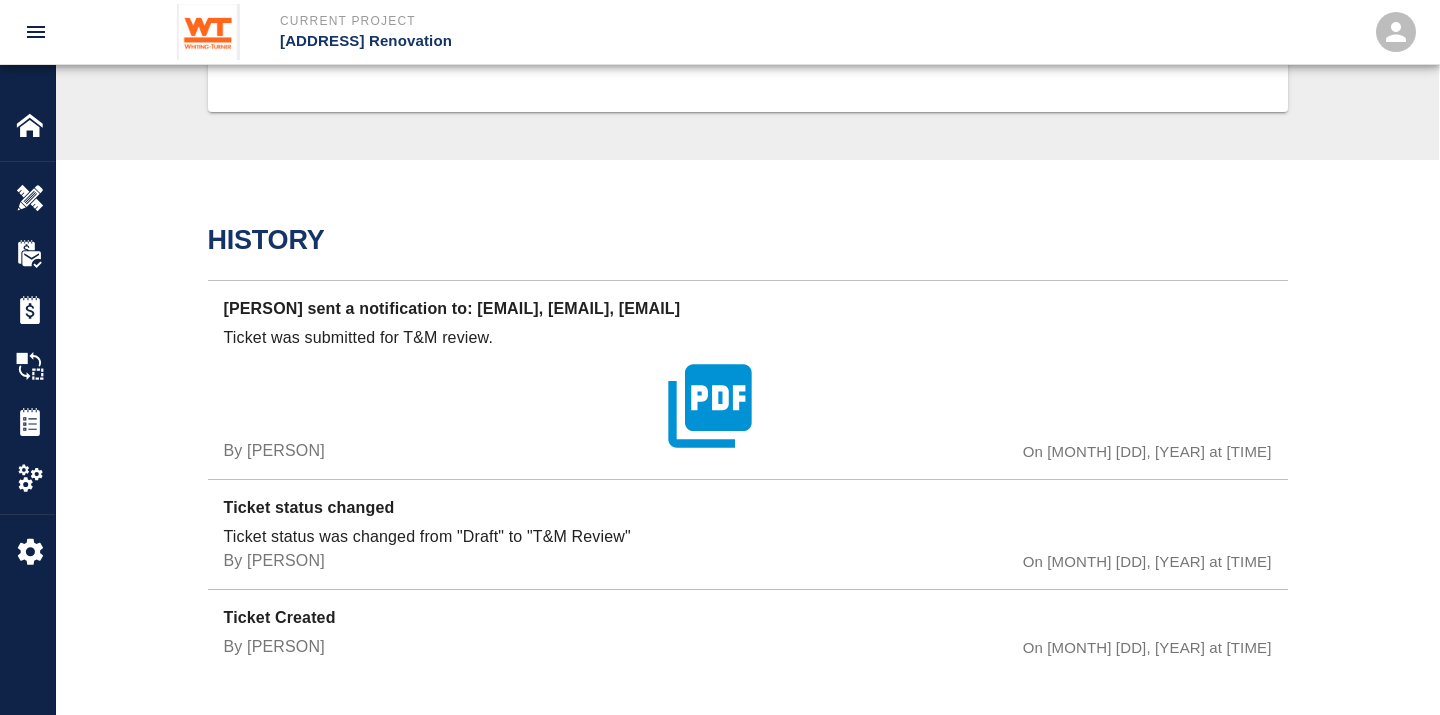 click at bounding box center (710, 406) 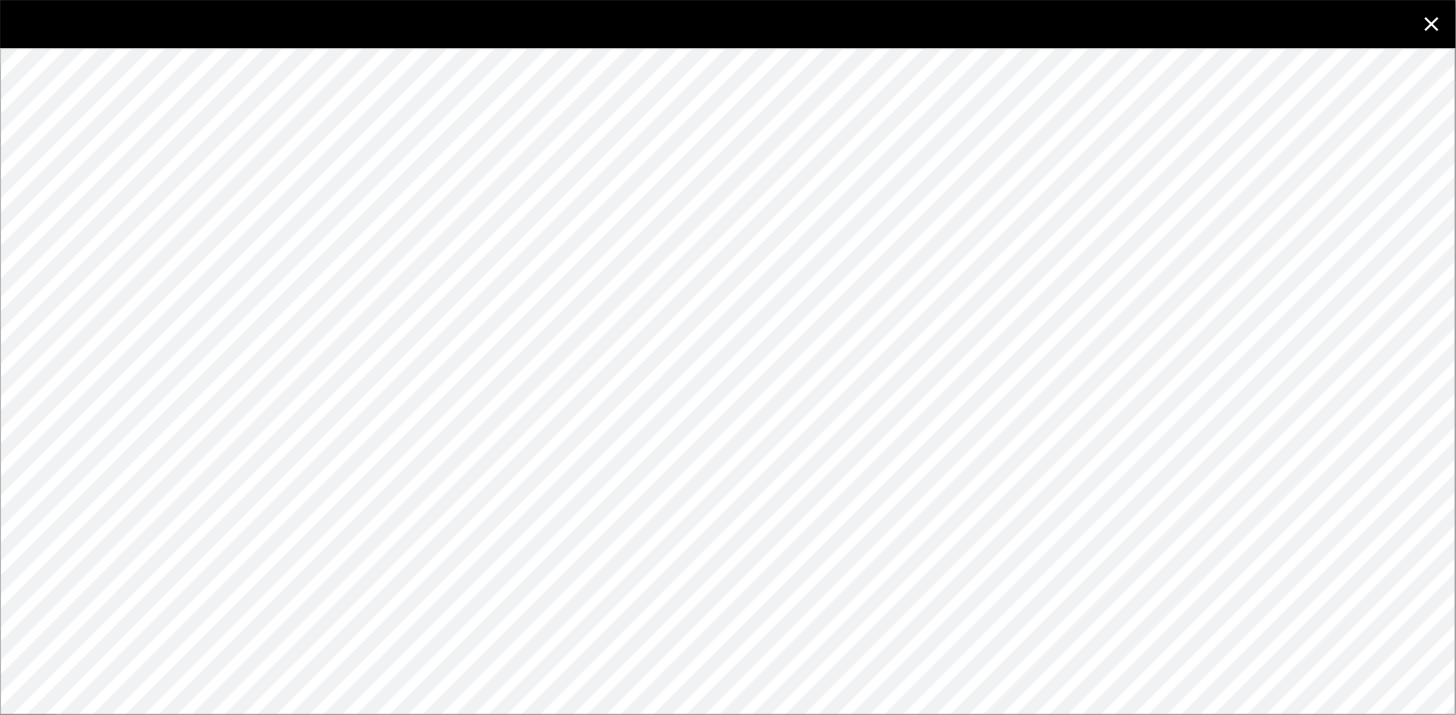 click at bounding box center [1432, 24] 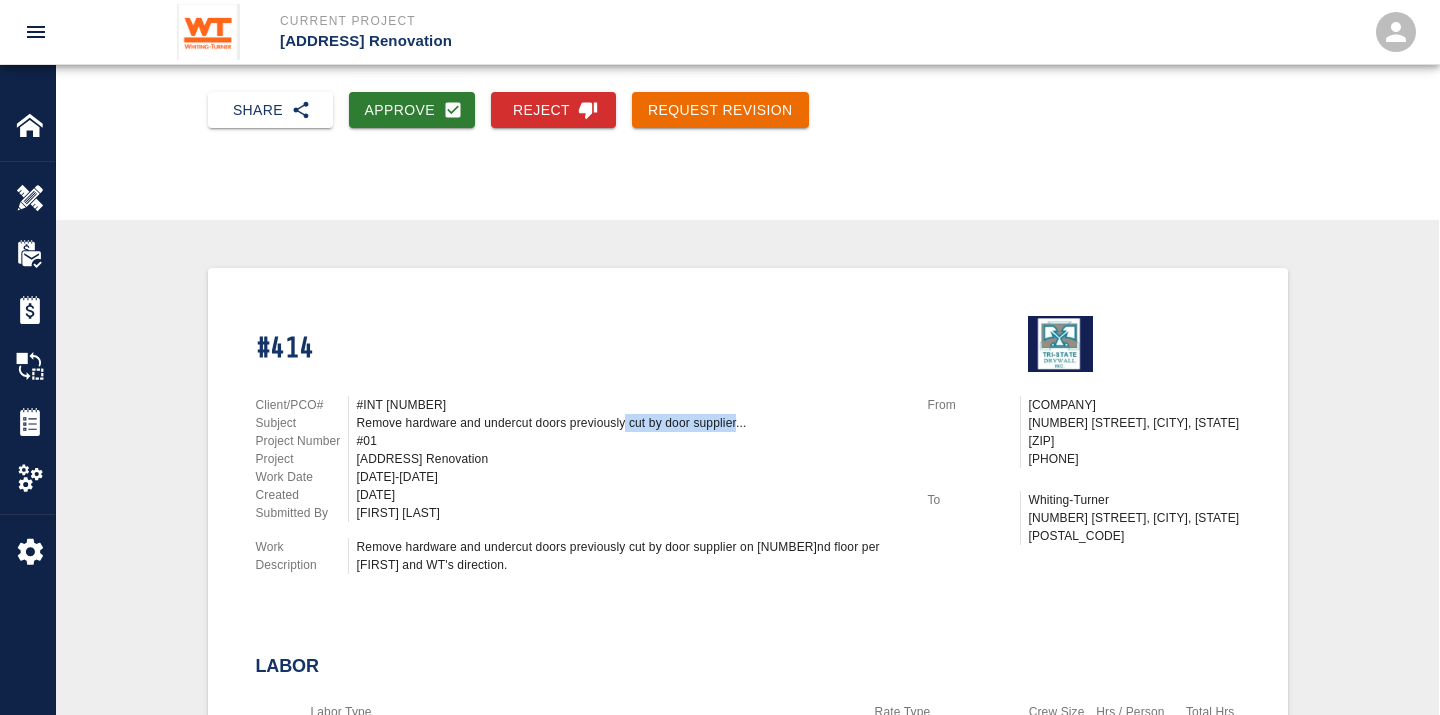 scroll, scrollTop: 222, scrollLeft: 0, axis: vertical 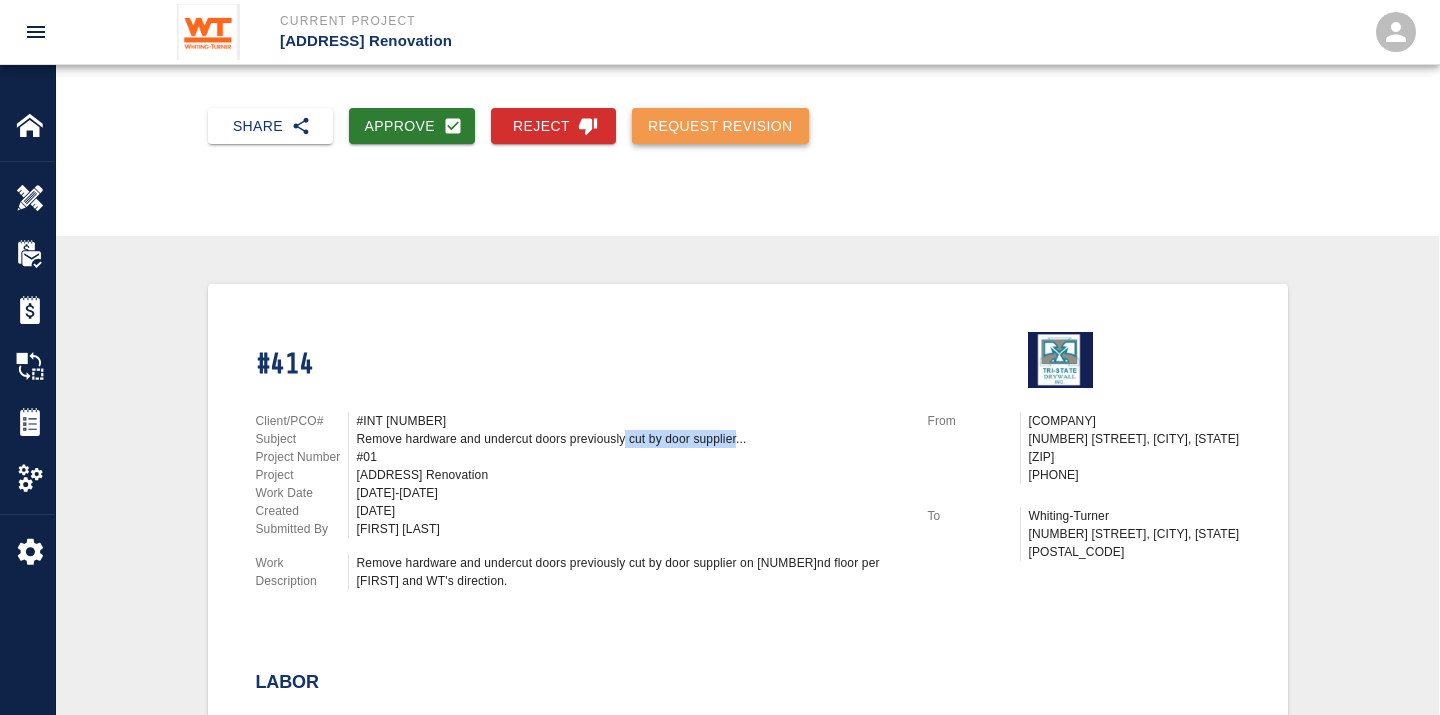 click on "Request Revision" at bounding box center (720, 126) 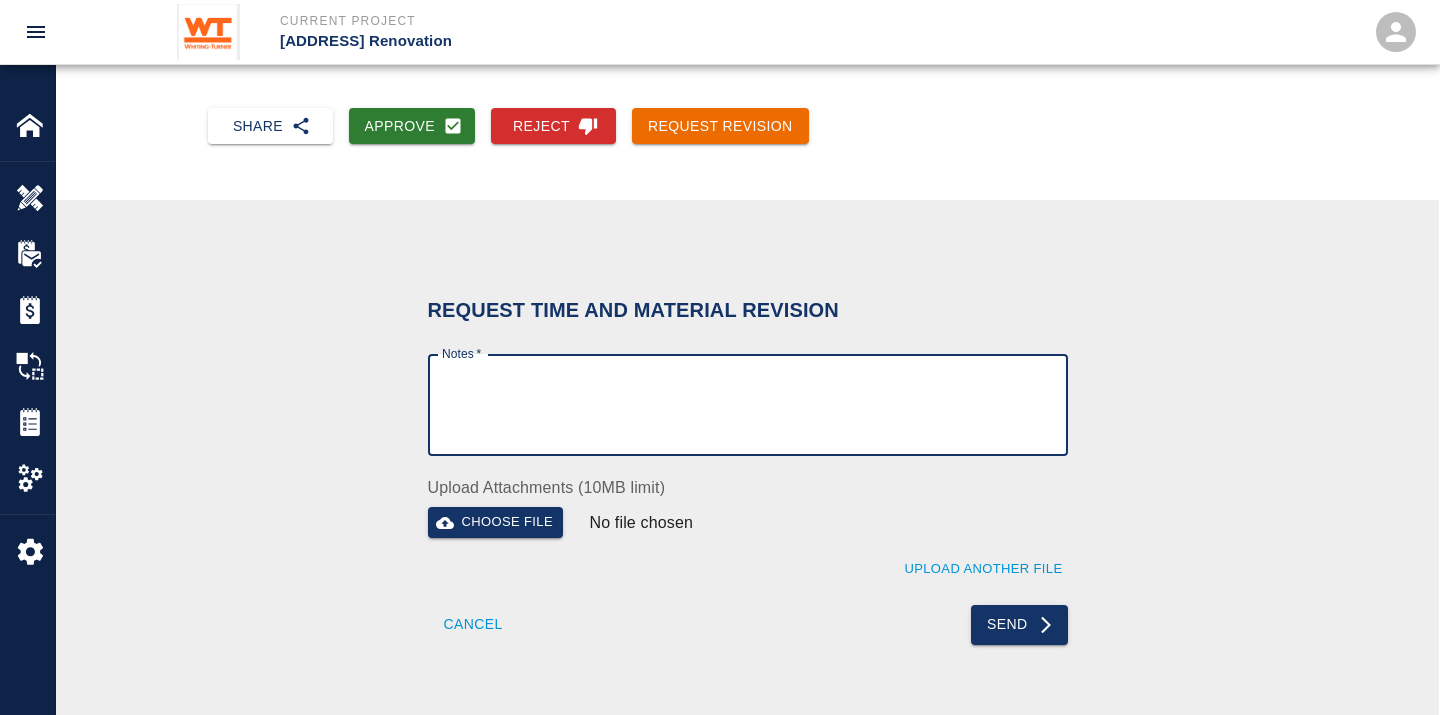 click on "Notes   *" at bounding box center (748, 405) 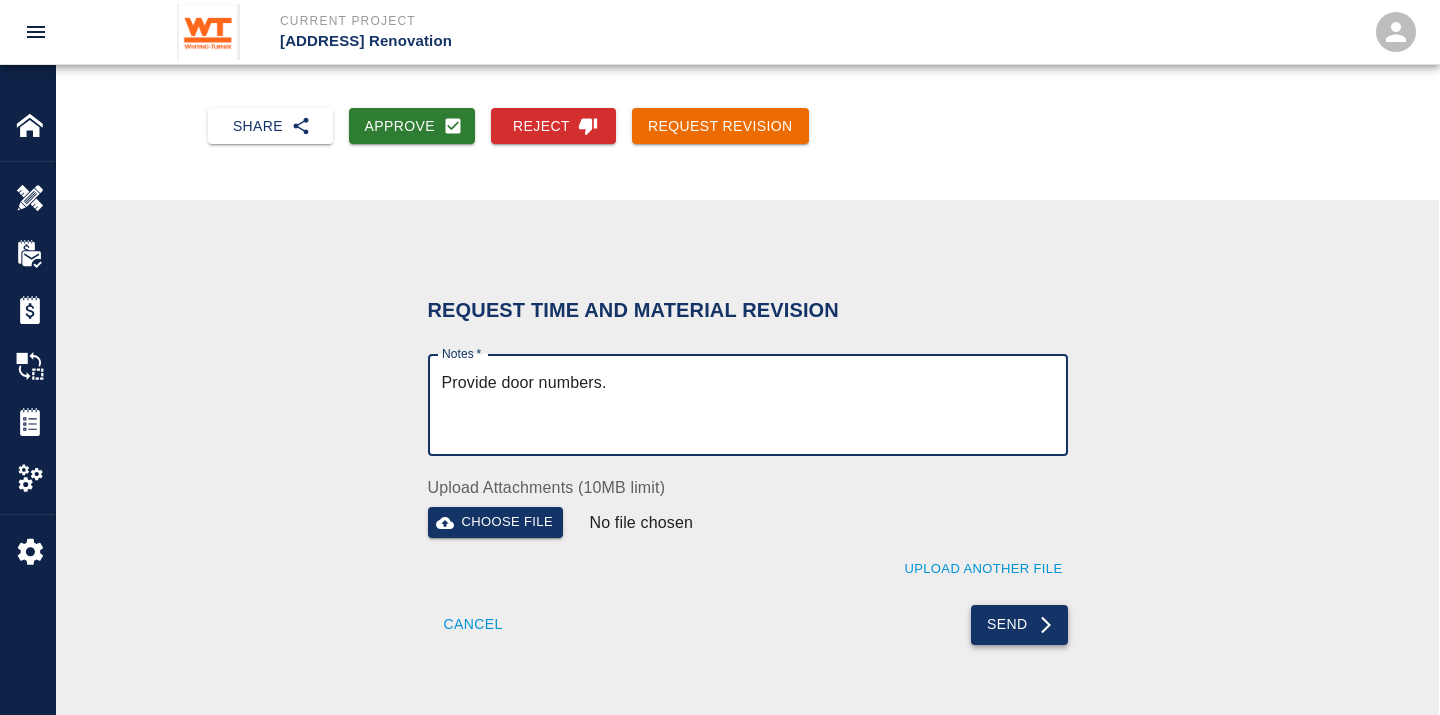 type on "Provide door numbers." 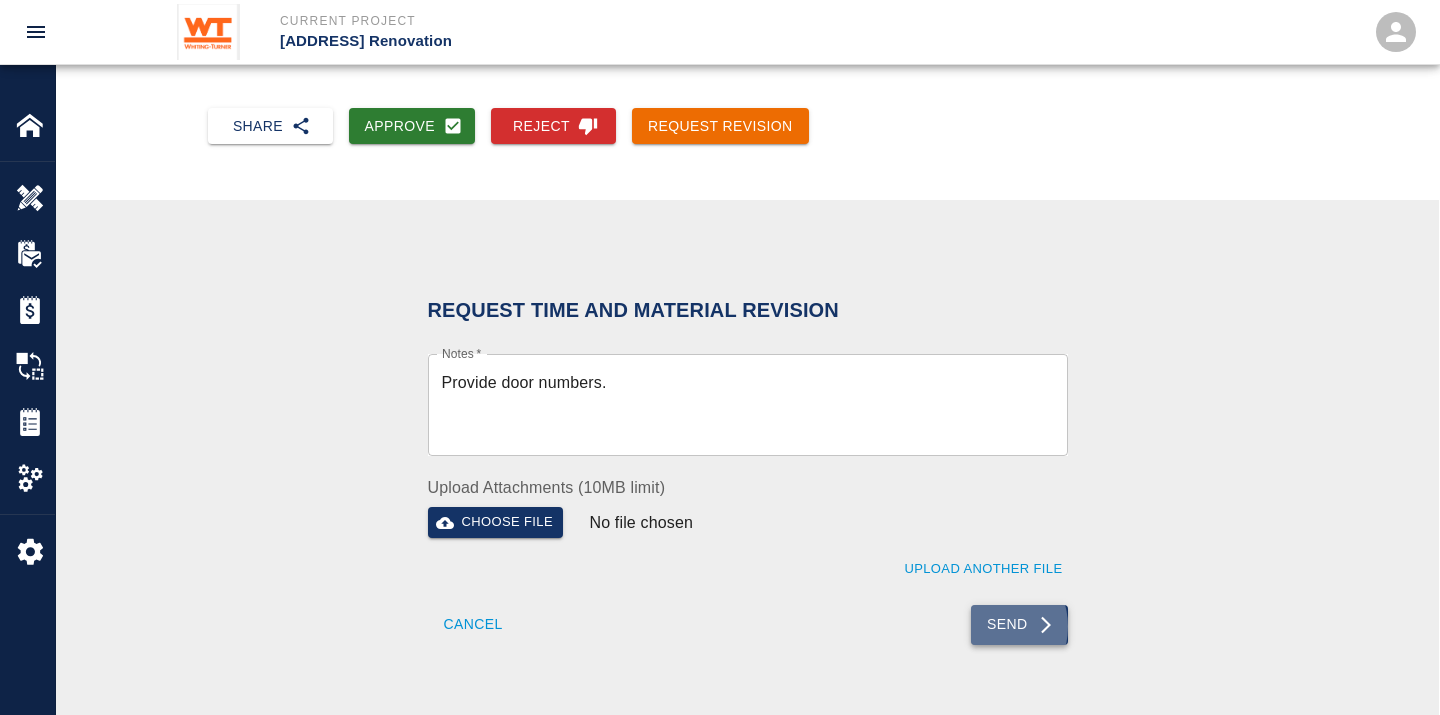 click on "Send" at bounding box center [1019, 625] 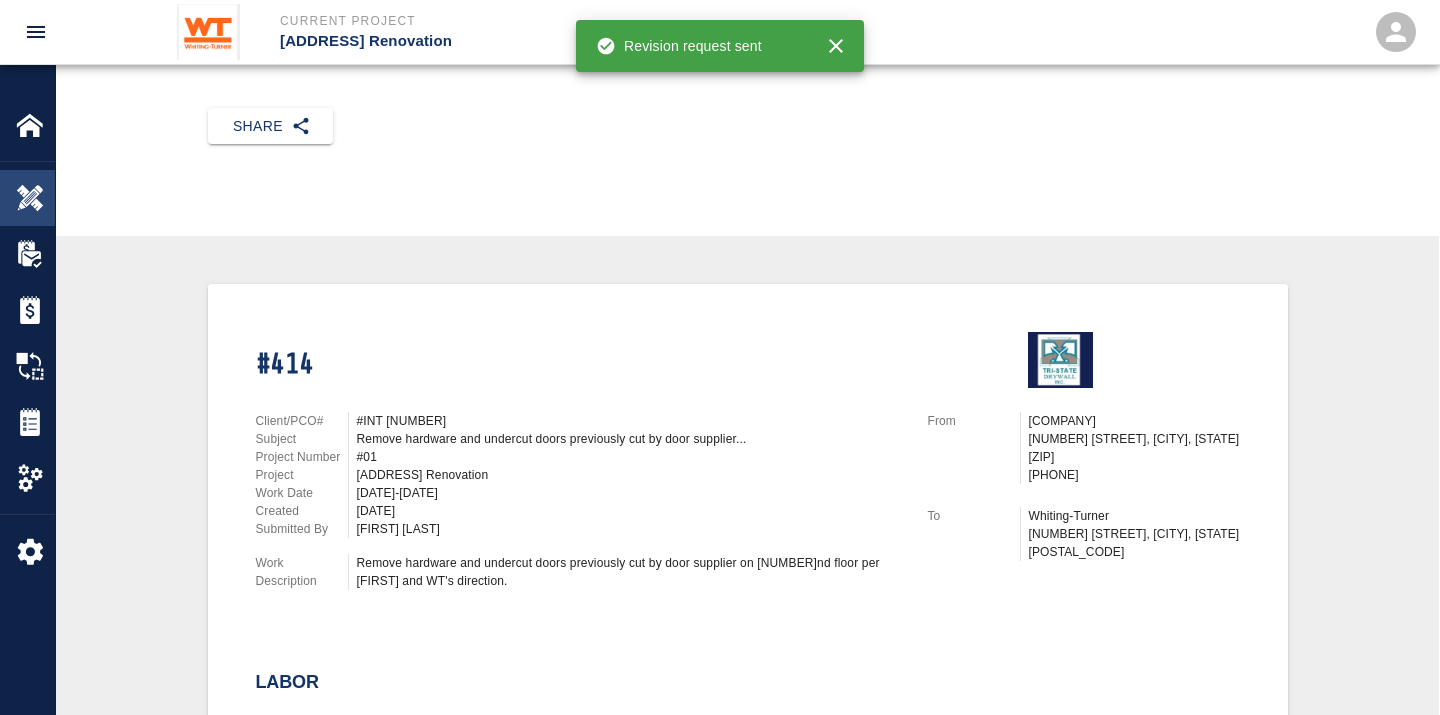 click at bounding box center (44, 198) 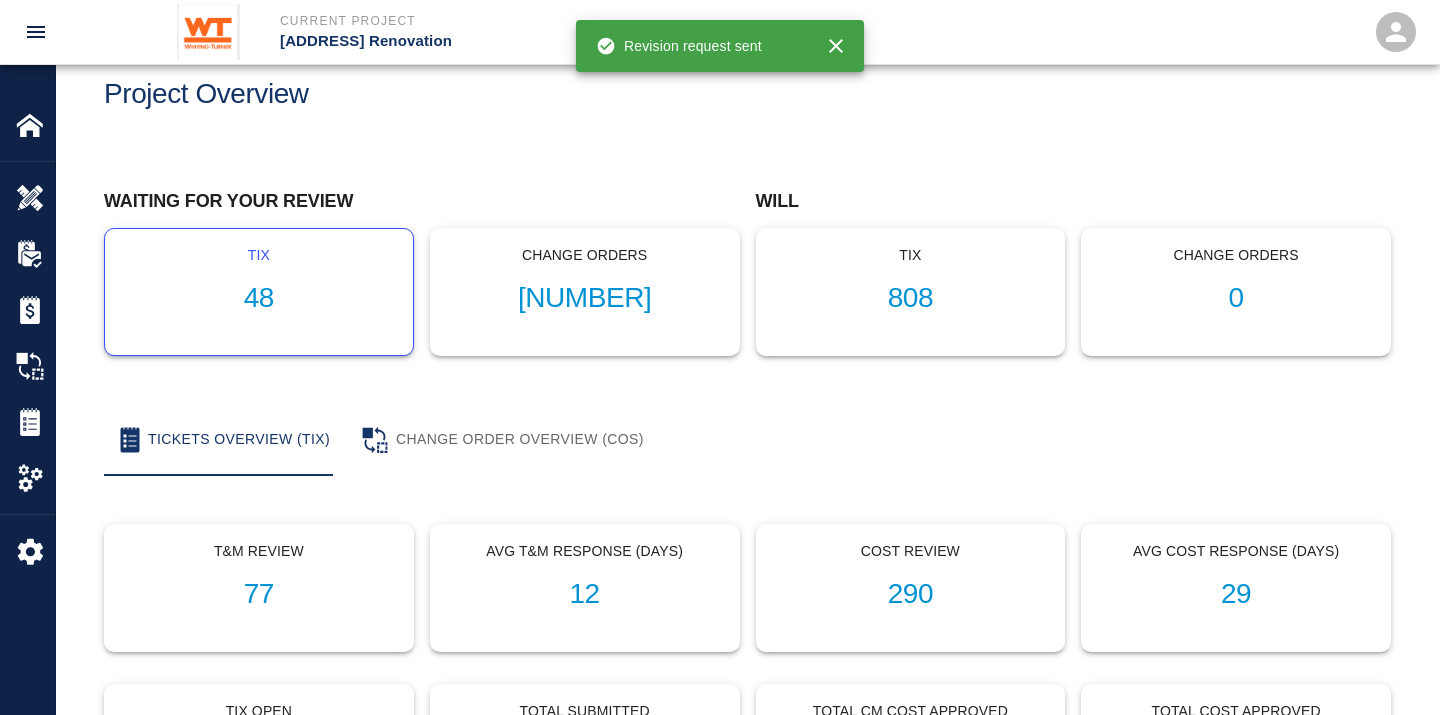scroll, scrollTop: 0, scrollLeft: 0, axis: both 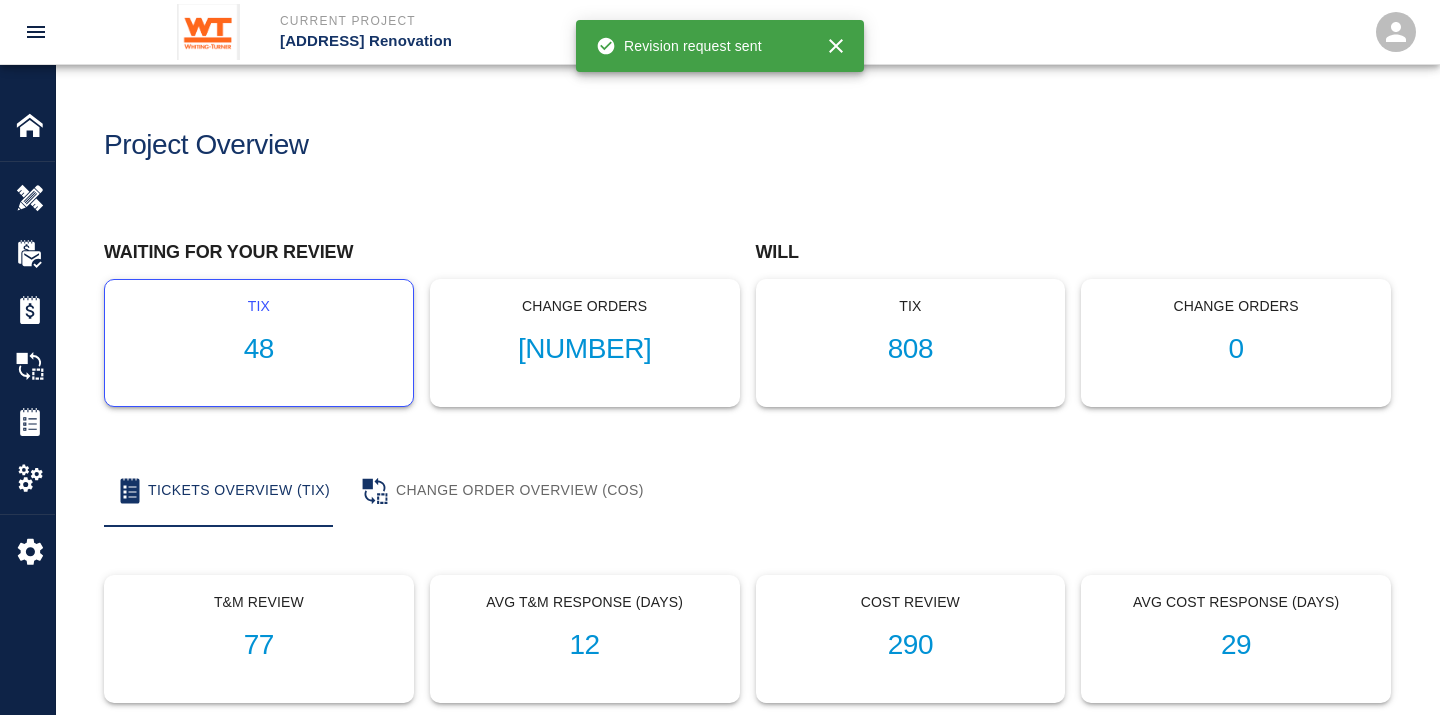 click on "48" at bounding box center (259, 349) 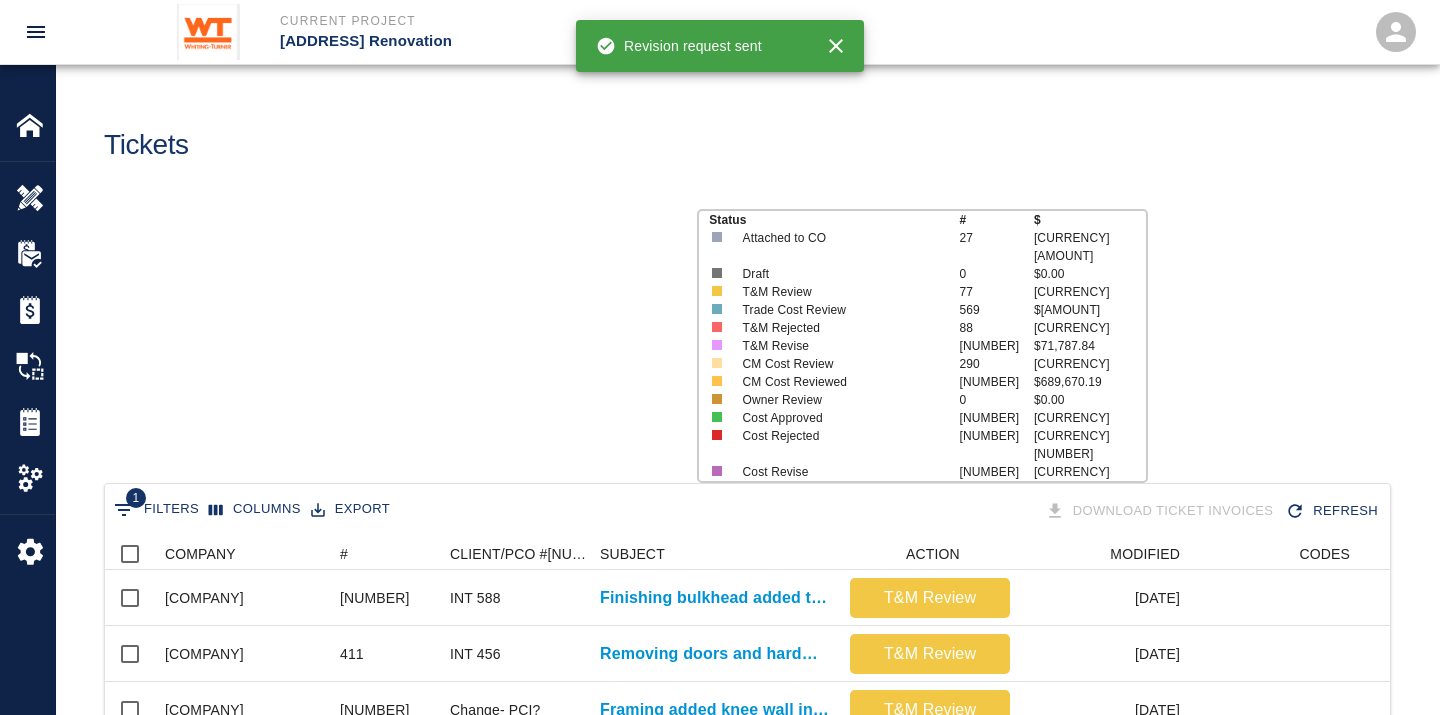 scroll, scrollTop: 17, scrollLeft: 17, axis: both 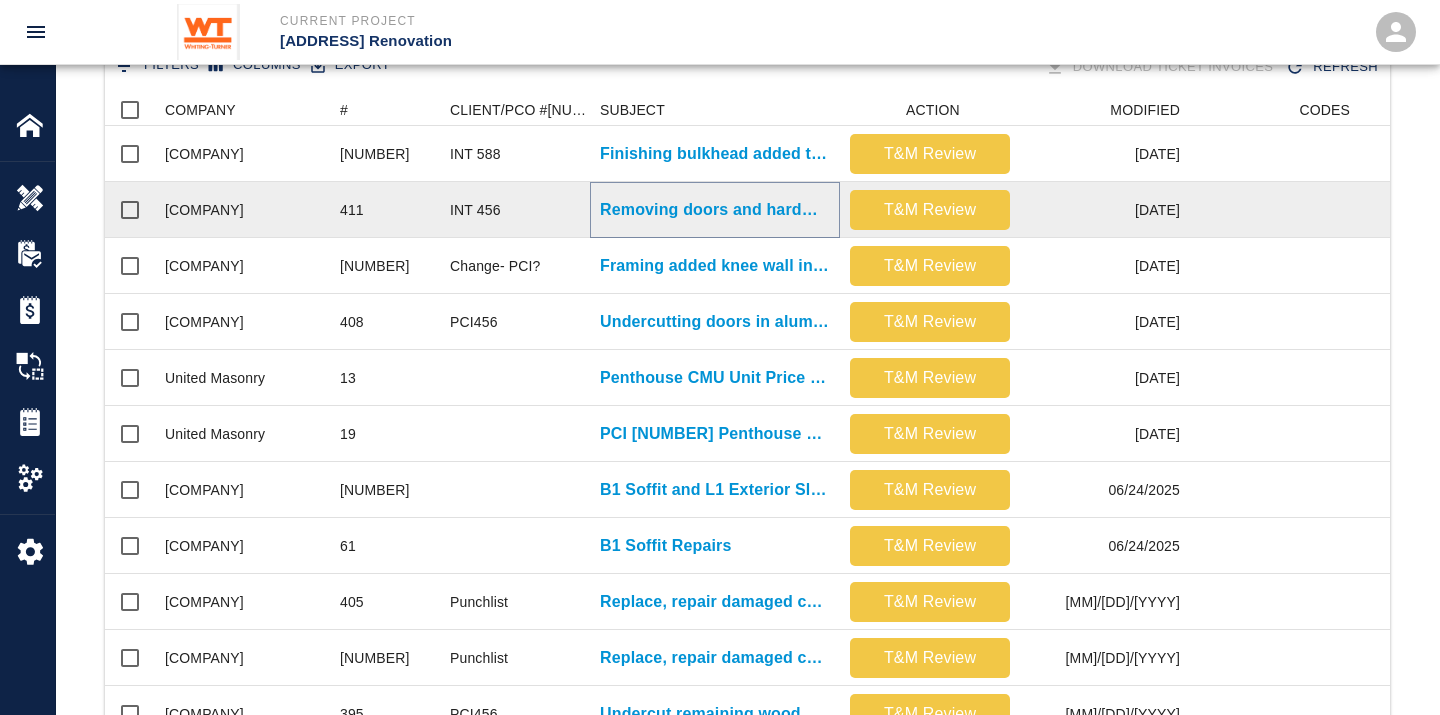 click on "Removing doors and hardware to undercut doors on [NUMBER]th floor..." at bounding box center [715, 210] 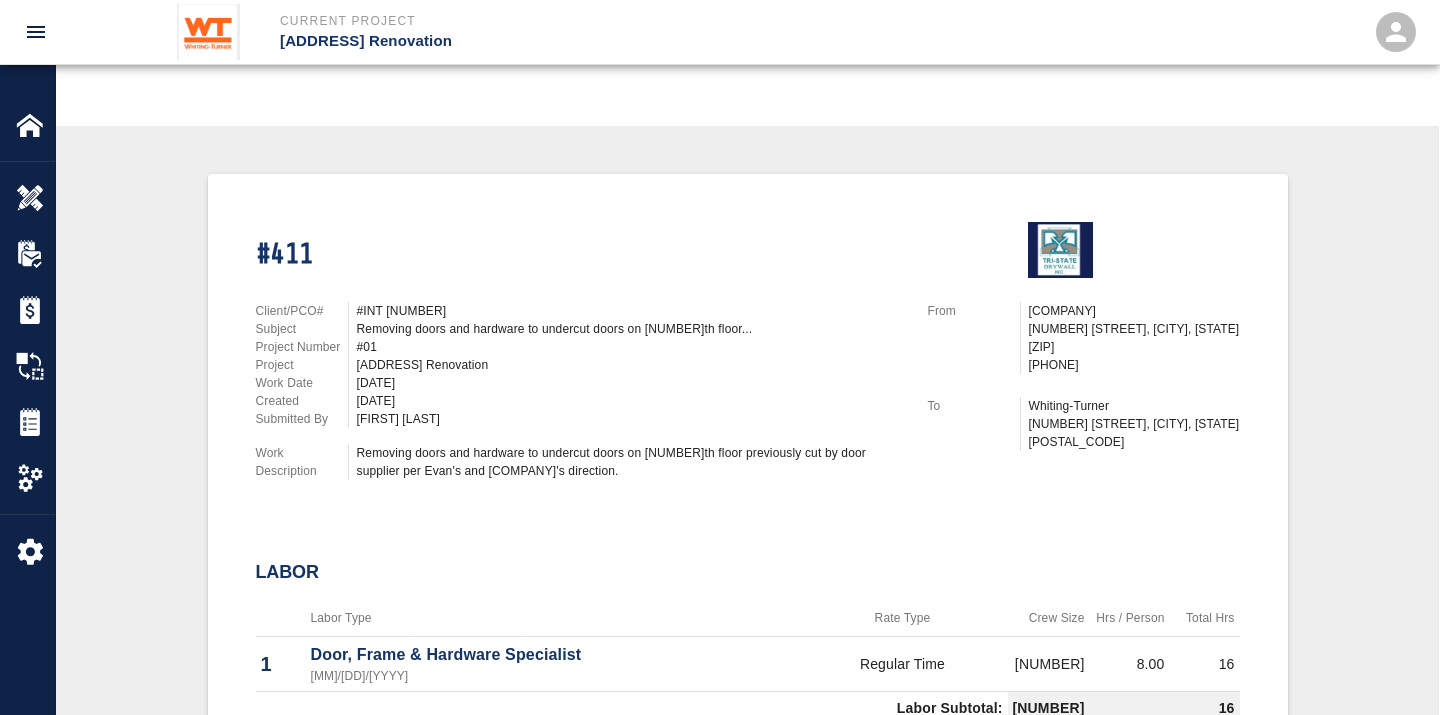 scroll, scrollTop: 333, scrollLeft: 0, axis: vertical 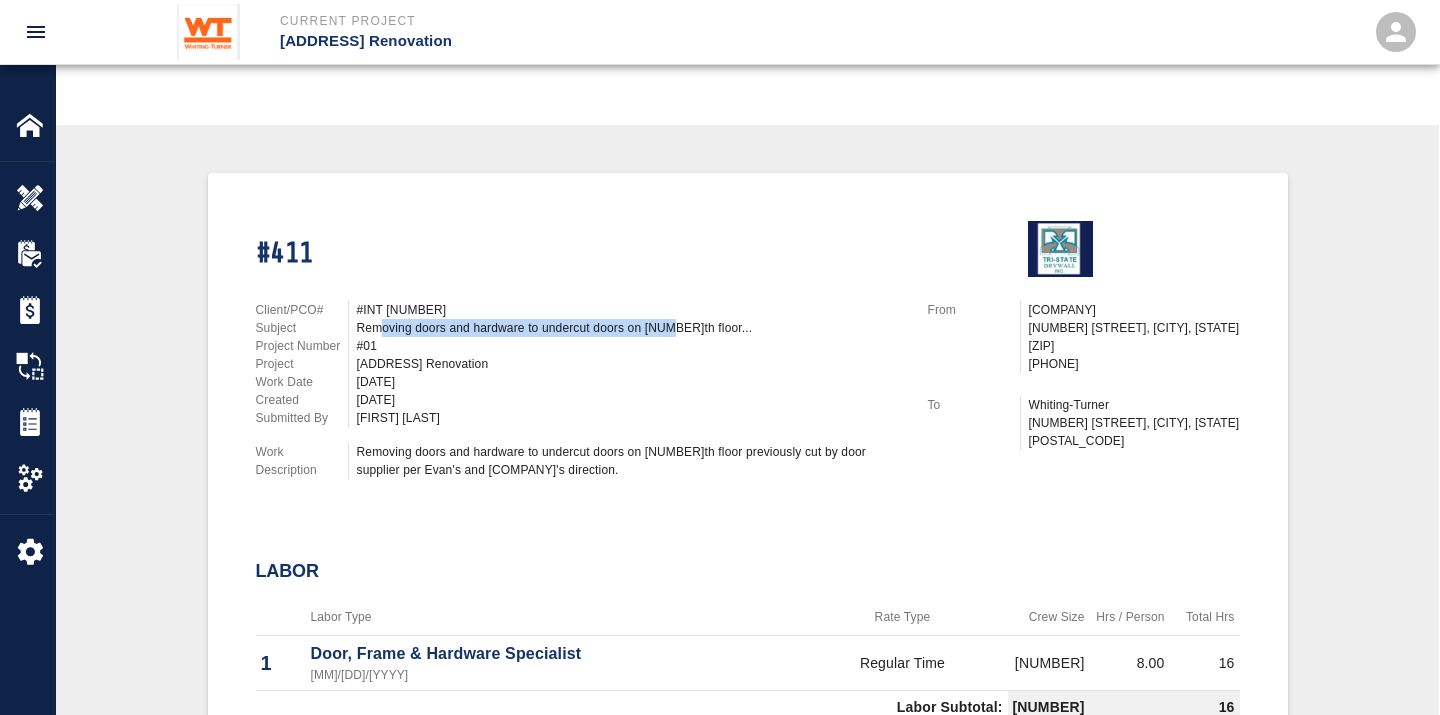 drag, startPoint x: 378, startPoint y: 320, endPoint x: 665, endPoint y: 325, distance: 287.04355 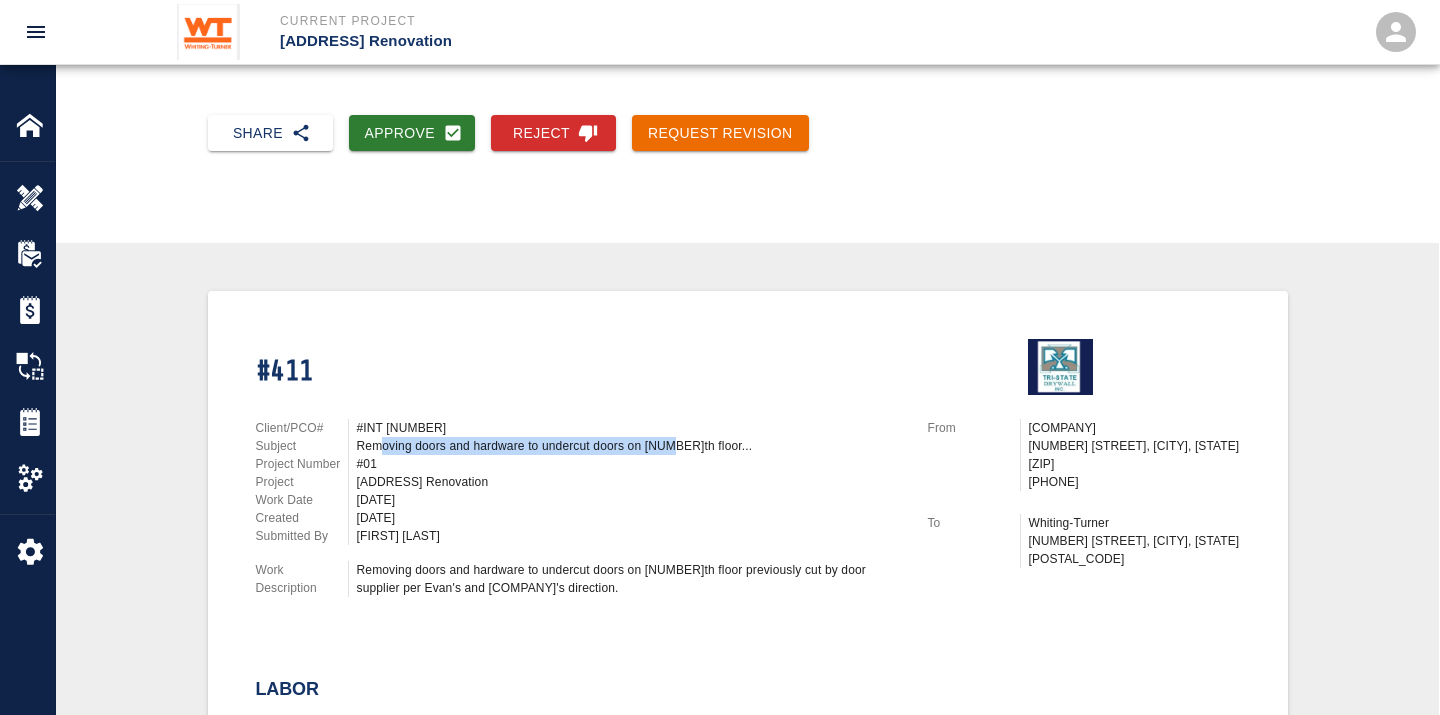 scroll, scrollTop: 0, scrollLeft: 0, axis: both 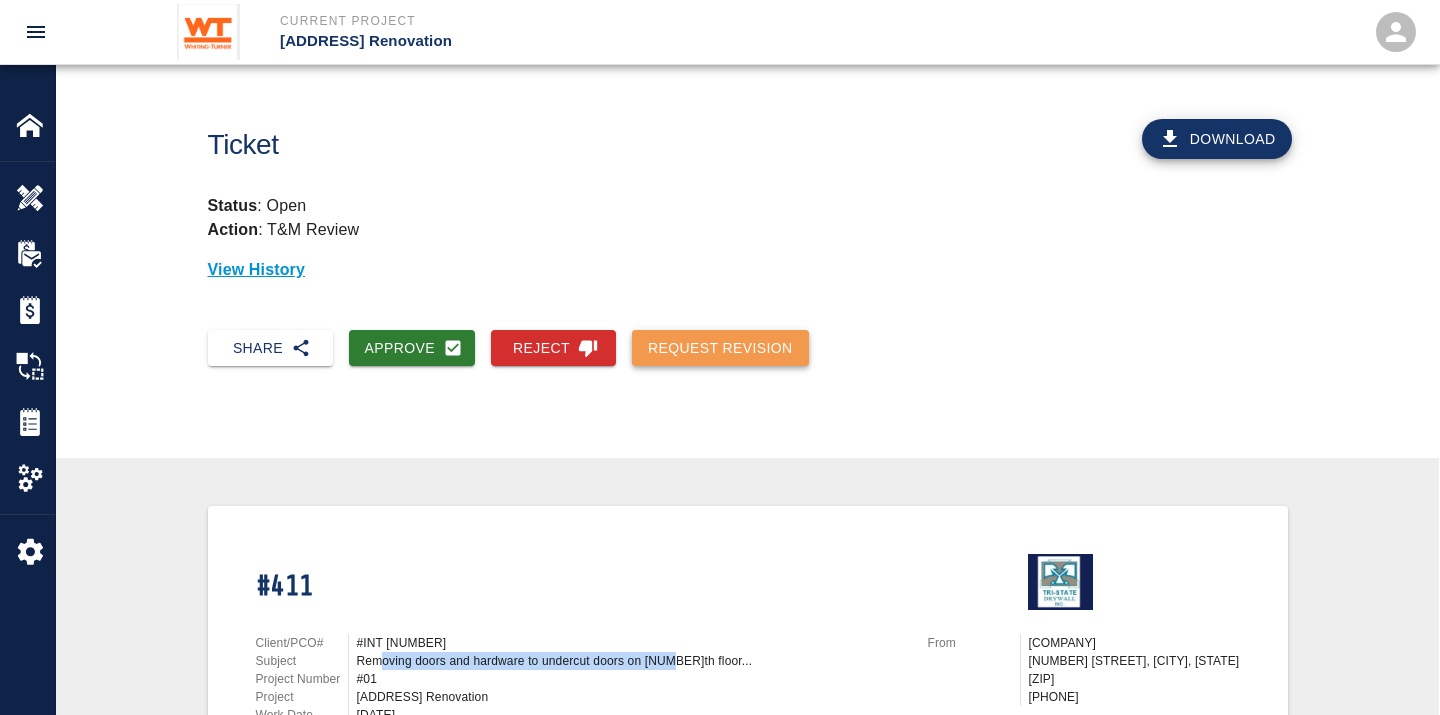 click on "Request Revision" at bounding box center [720, 348] 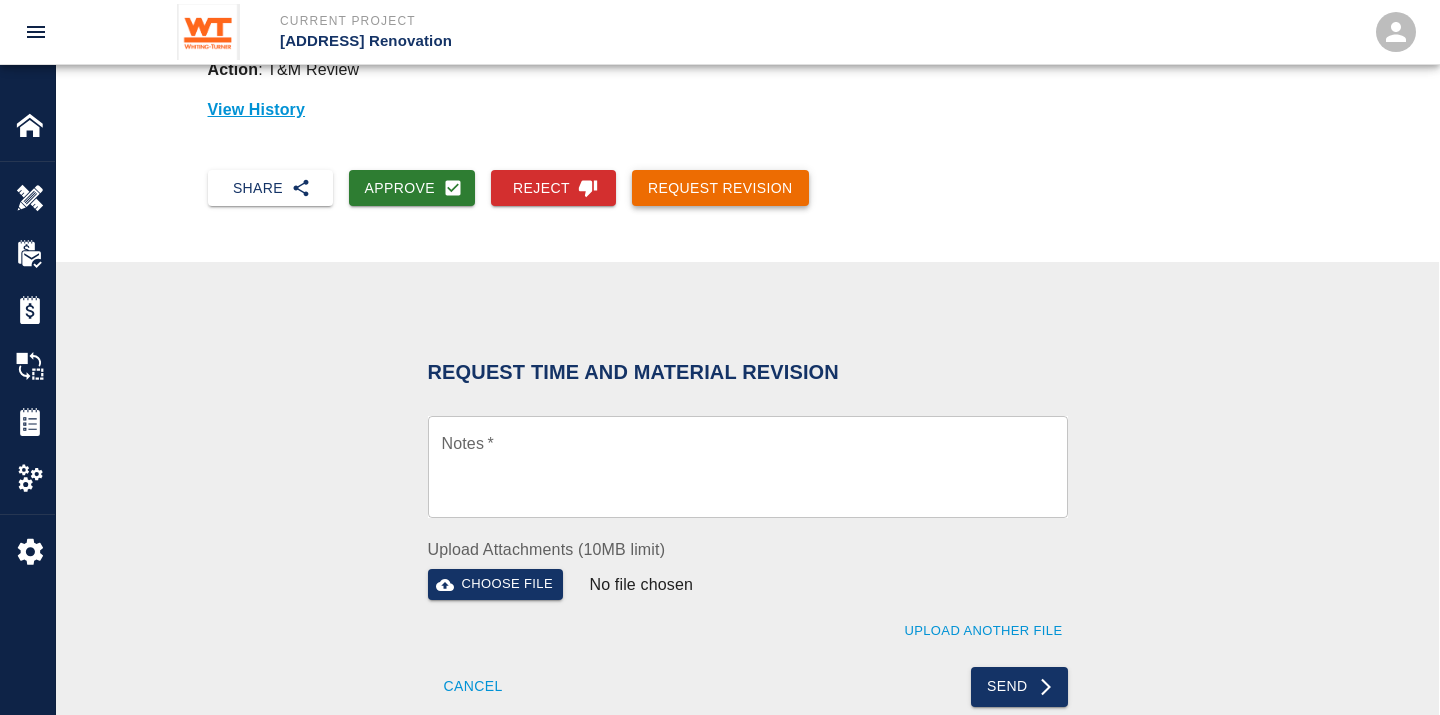 scroll, scrollTop: 444, scrollLeft: 0, axis: vertical 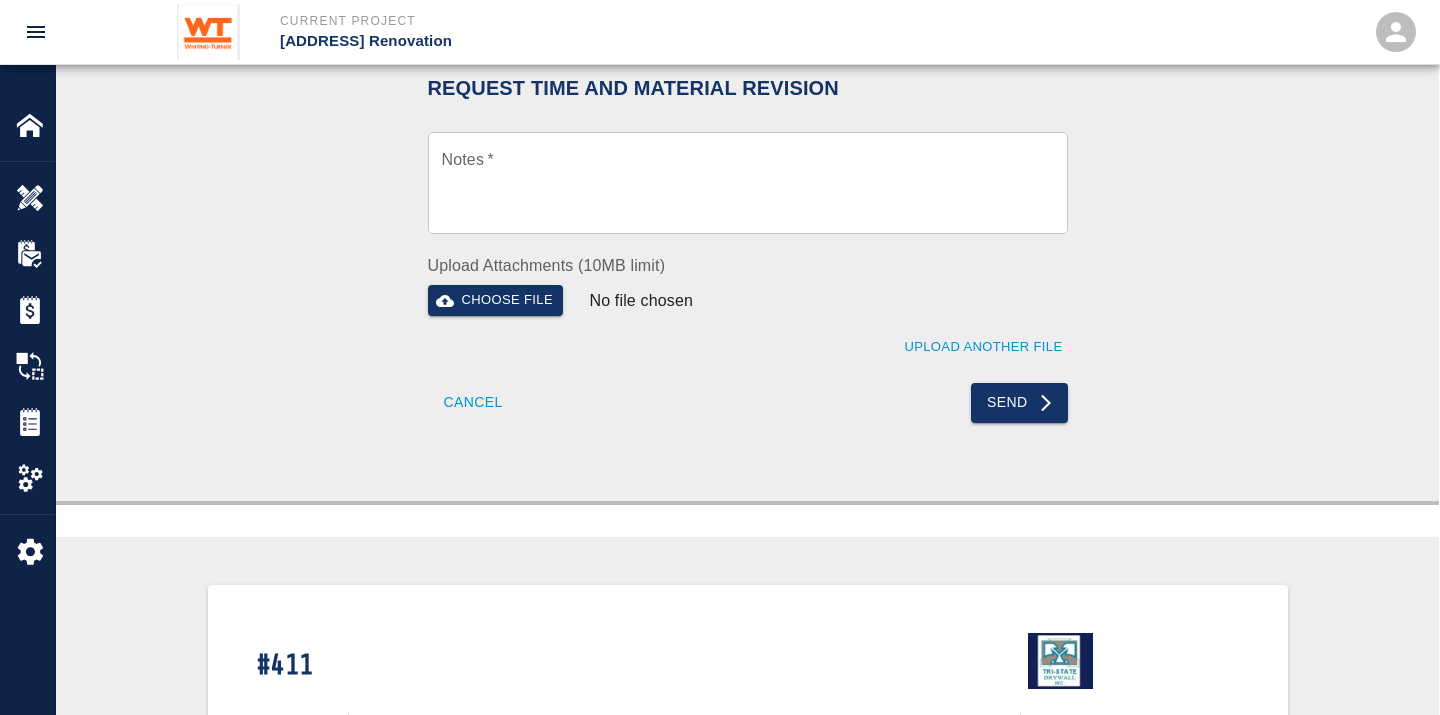 click on "Notes   *" at bounding box center (748, 183) 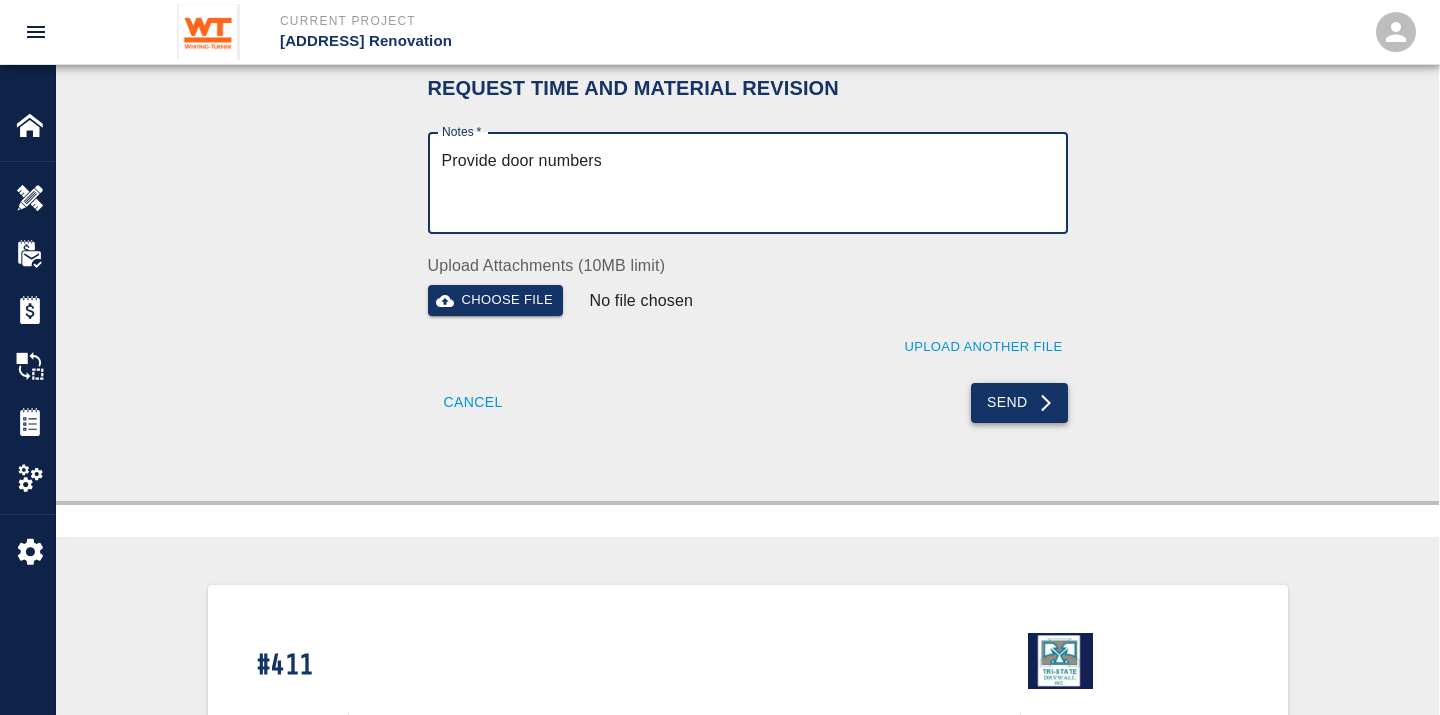 type on "Provide door numbers" 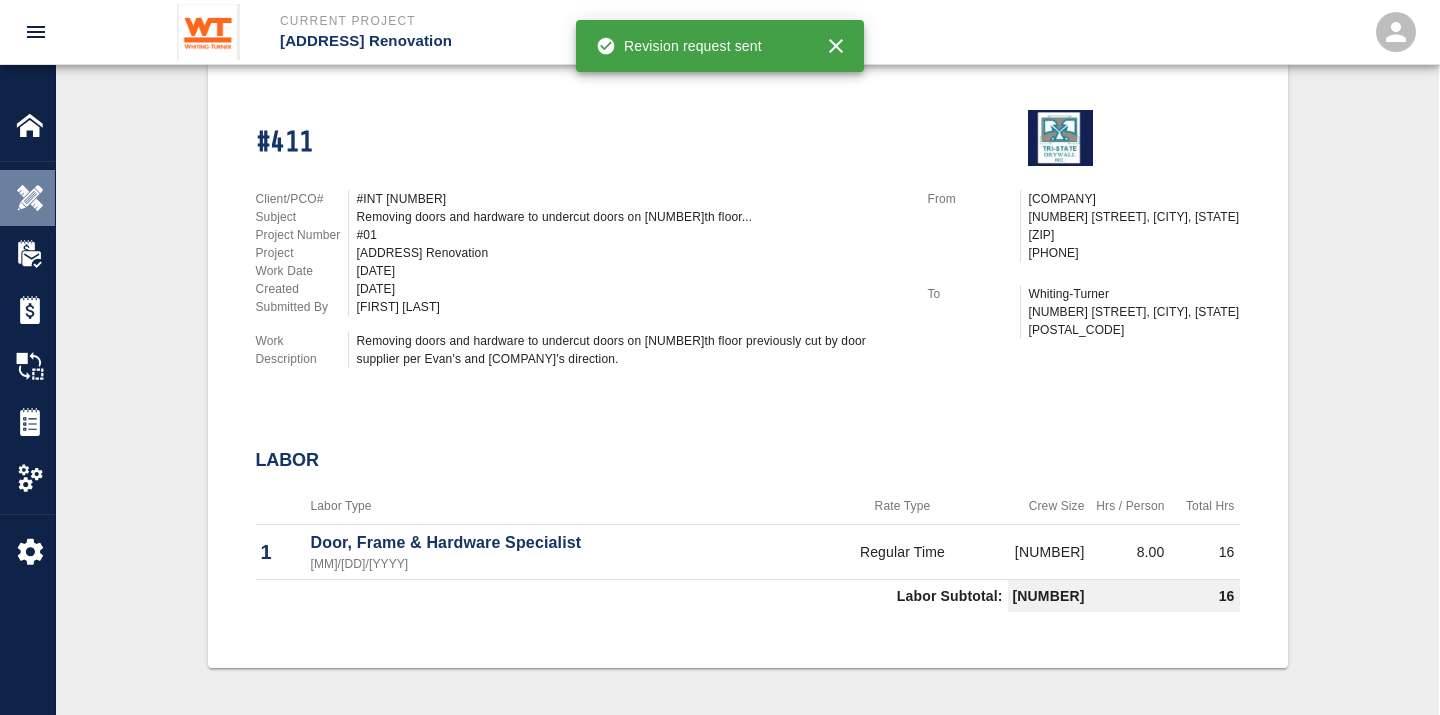 click at bounding box center [30, 198] 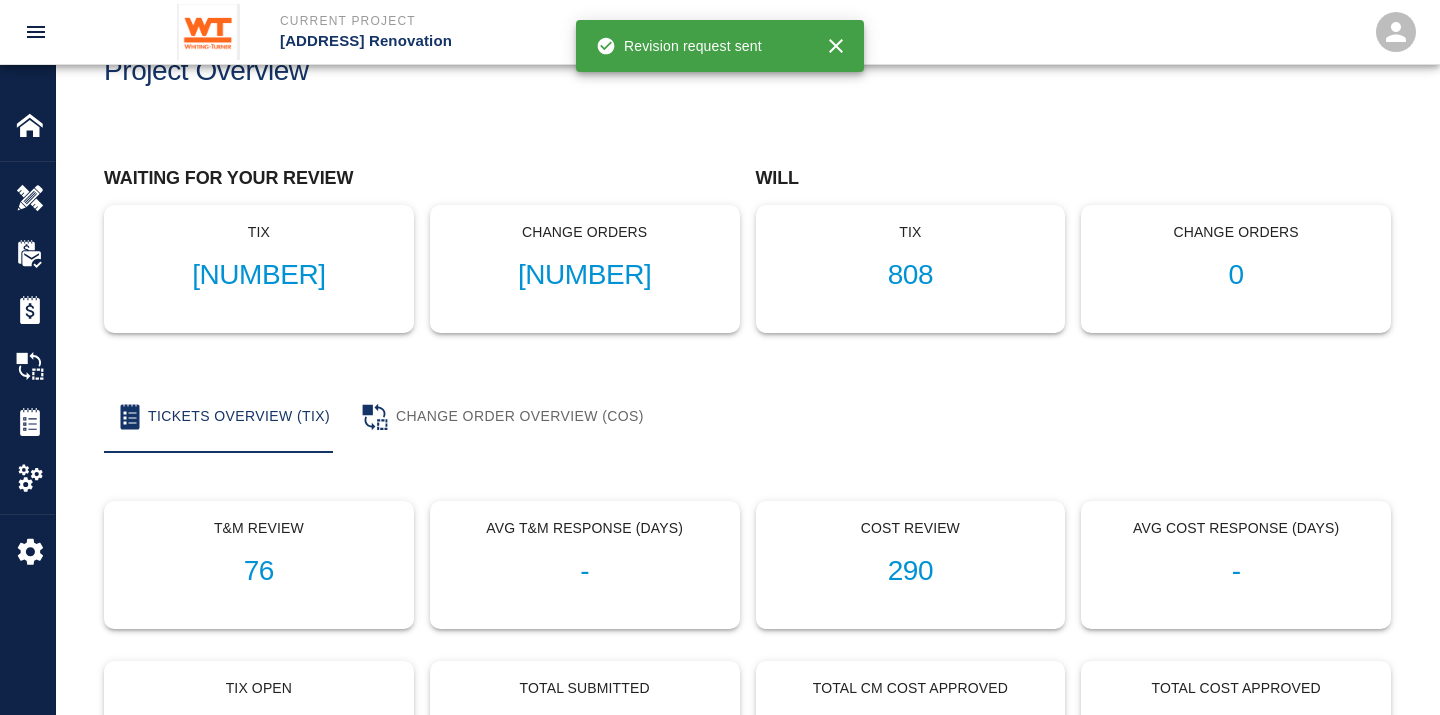 scroll, scrollTop: 0, scrollLeft: 0, axis: both 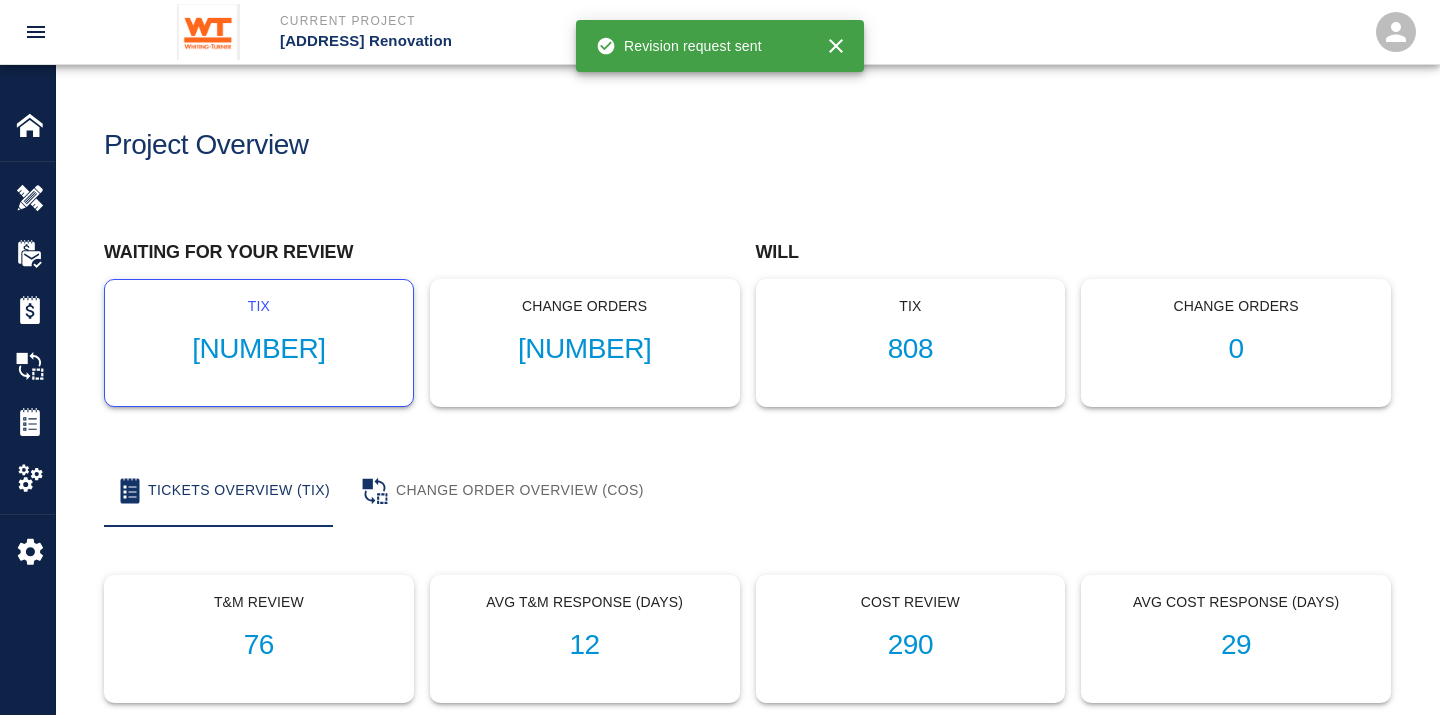 click on "[NUMBER]" at bounding box center [259, 349] 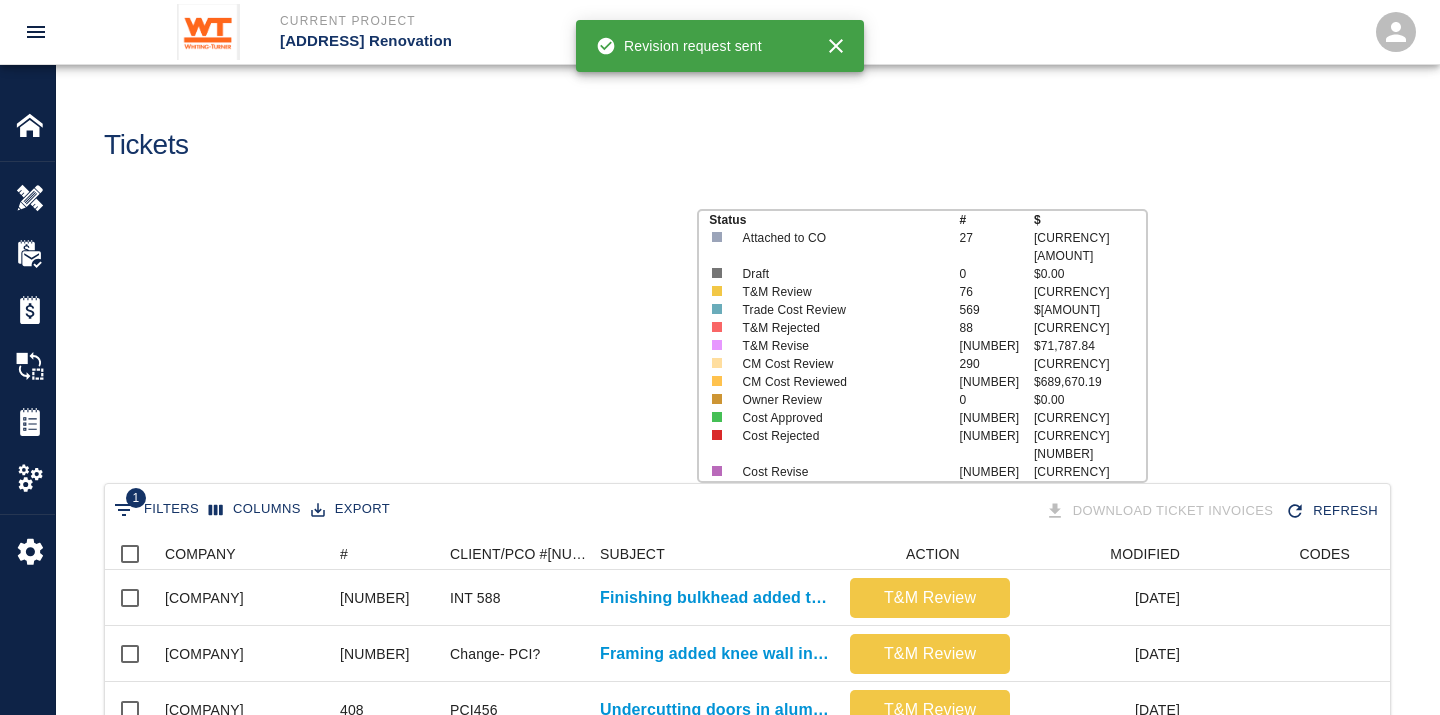 scroll, scrollTop: 17, scrollLeft: 17, axis: both 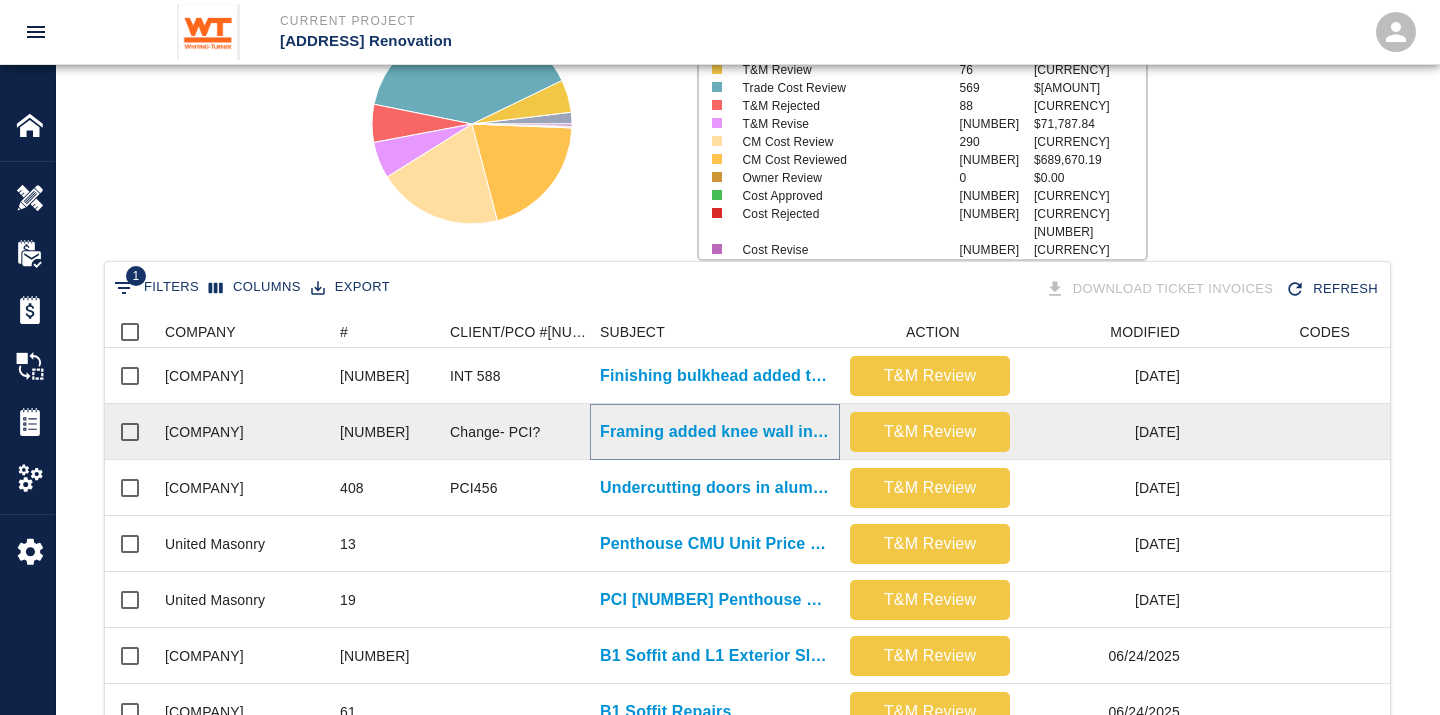 click on "Framing added knee wall in faculty lounge 3013" at bounding box center (715, 432) 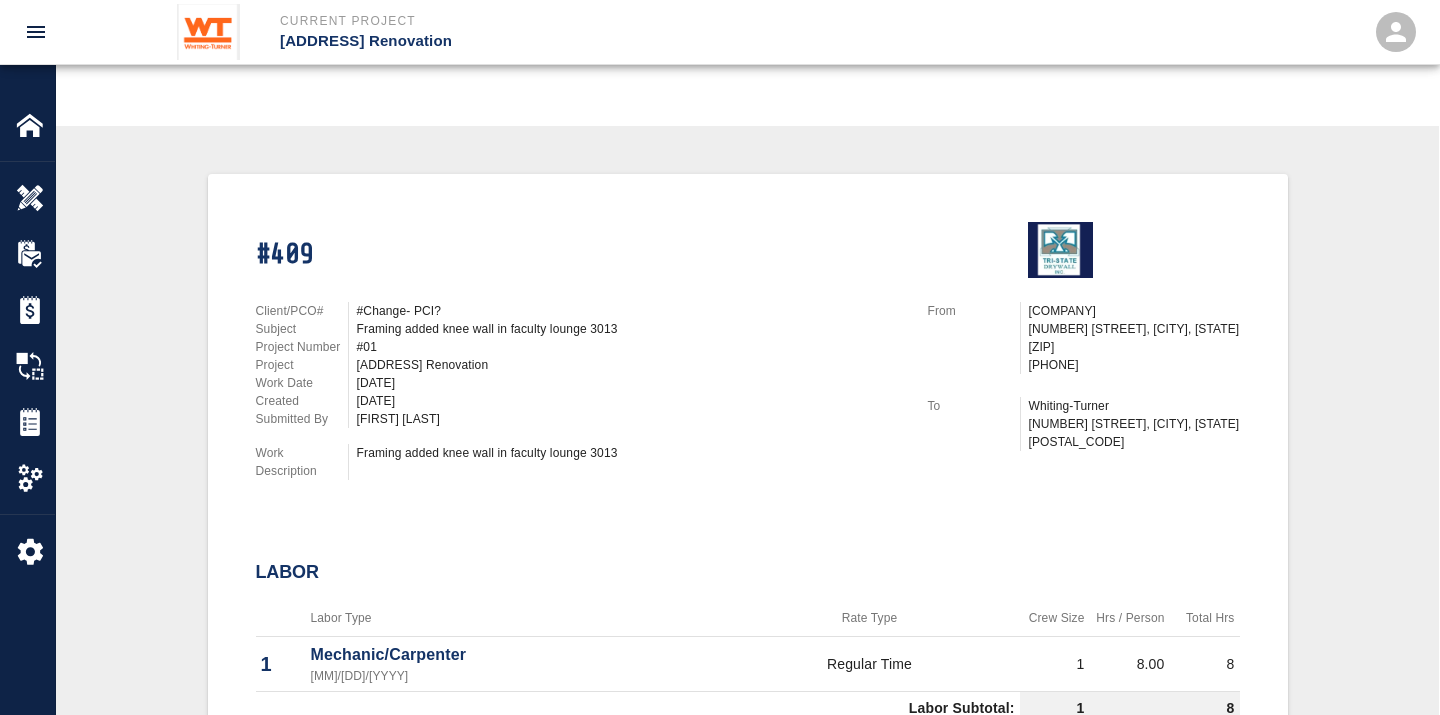 scroll, scrollTop: 333, scrollLeft: 0, axis: vertical 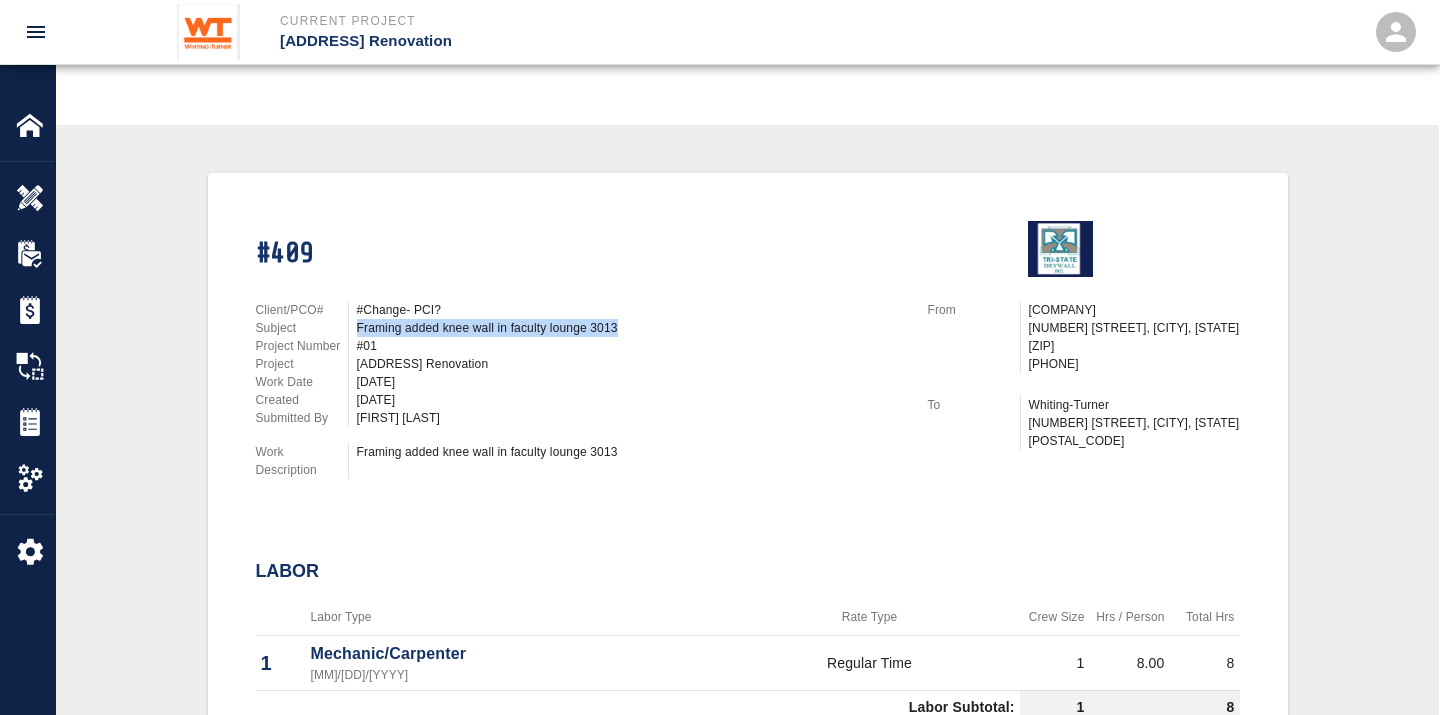 drag, startPoint x: 615, startPoint y: 314, endPoint x: 354, endPoint y: 314, distance: 261 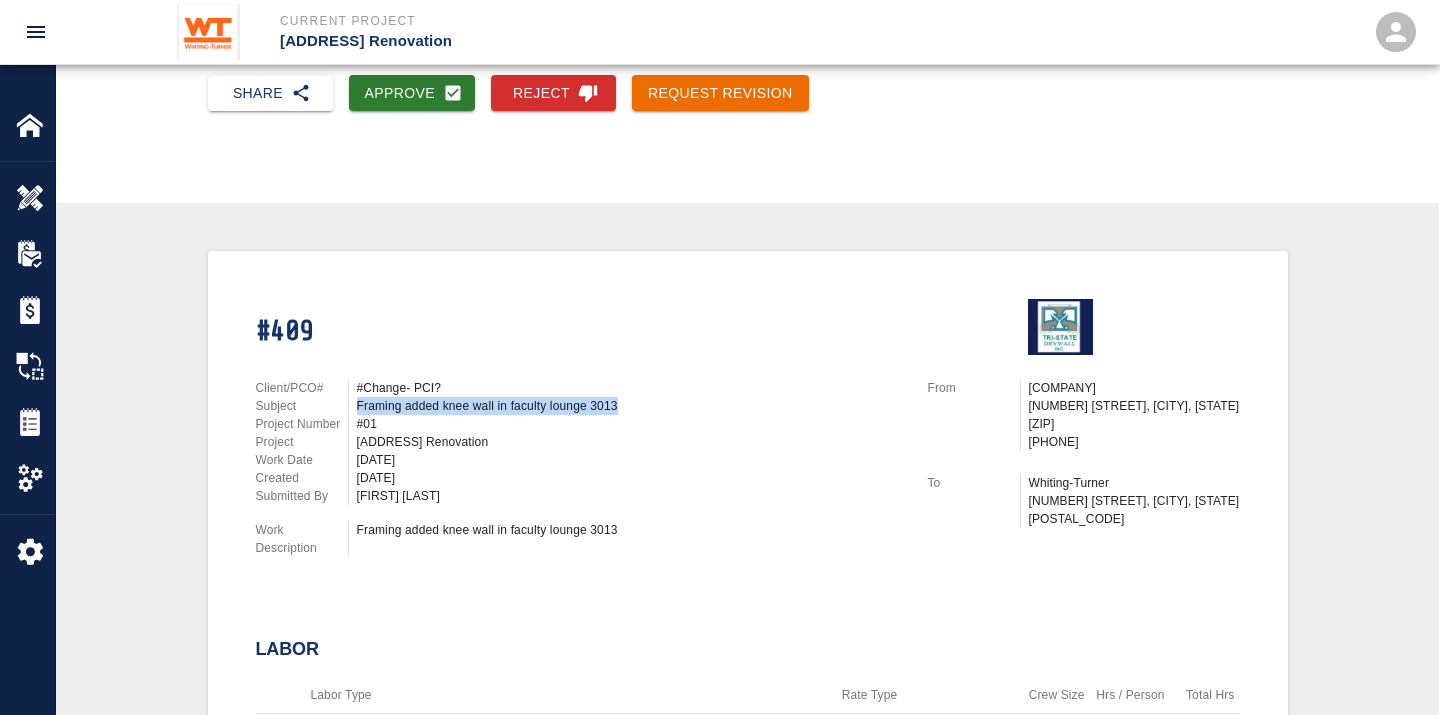 scroll, scrollTop: 222, scrollLeft: 0, axis: vertical 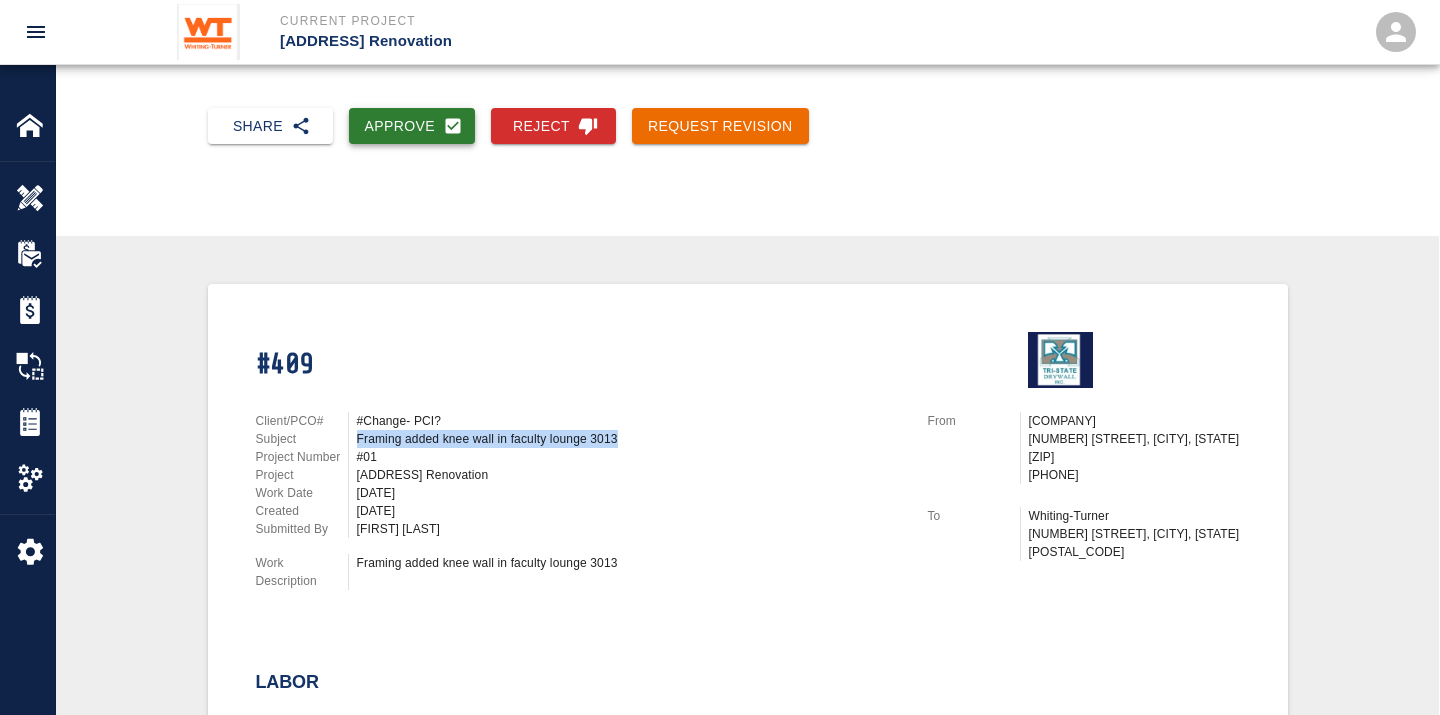 click on "Approve" at bounding box center [412, 126] 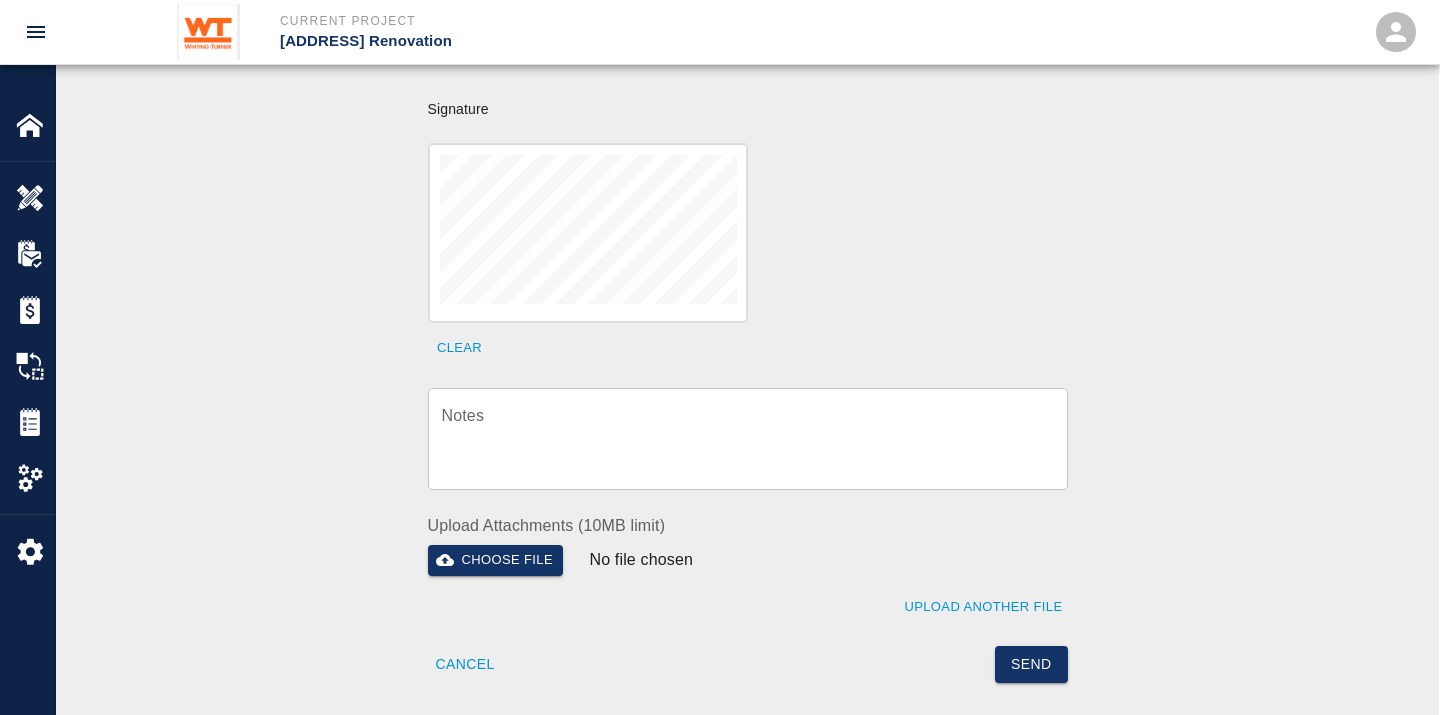 scroll, scrollTop: 777, scrollLeft: 0, axis: vertical 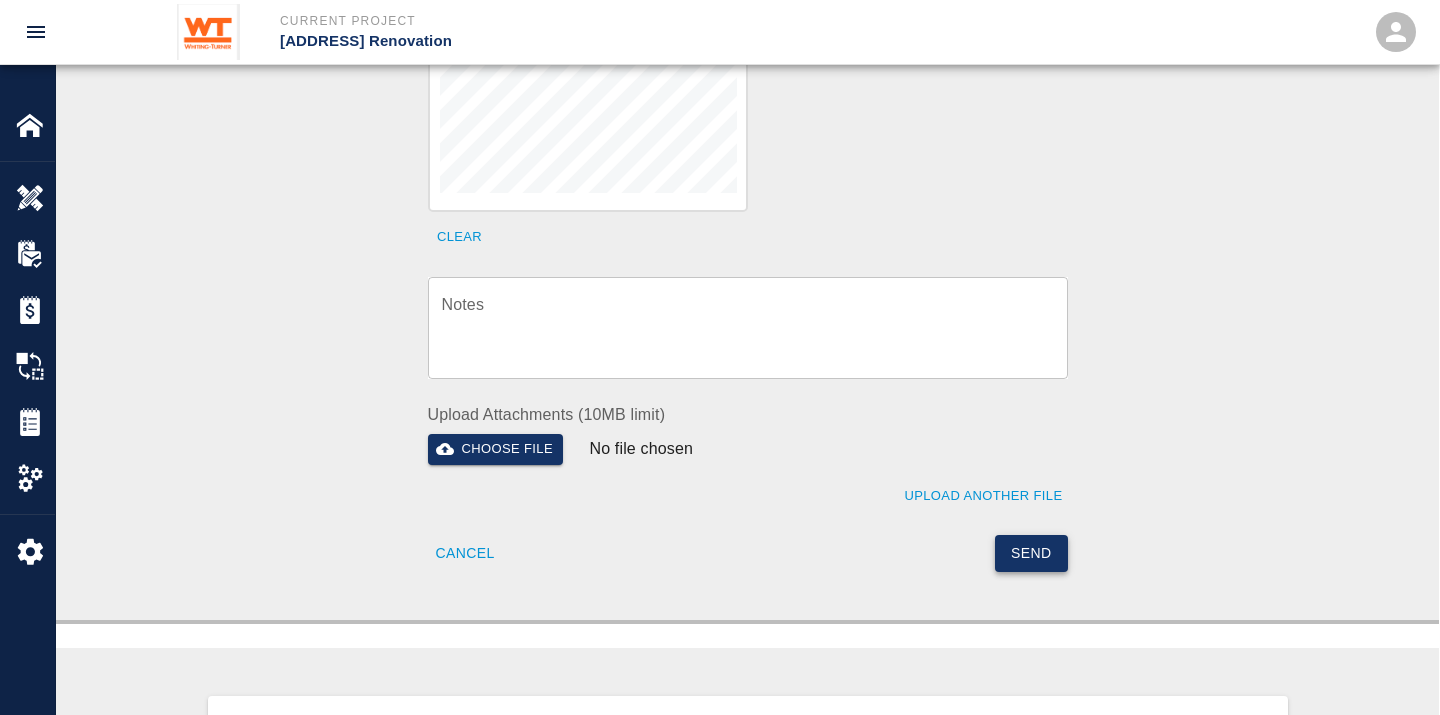 click on "Send" at bounding box center (1031, 553) 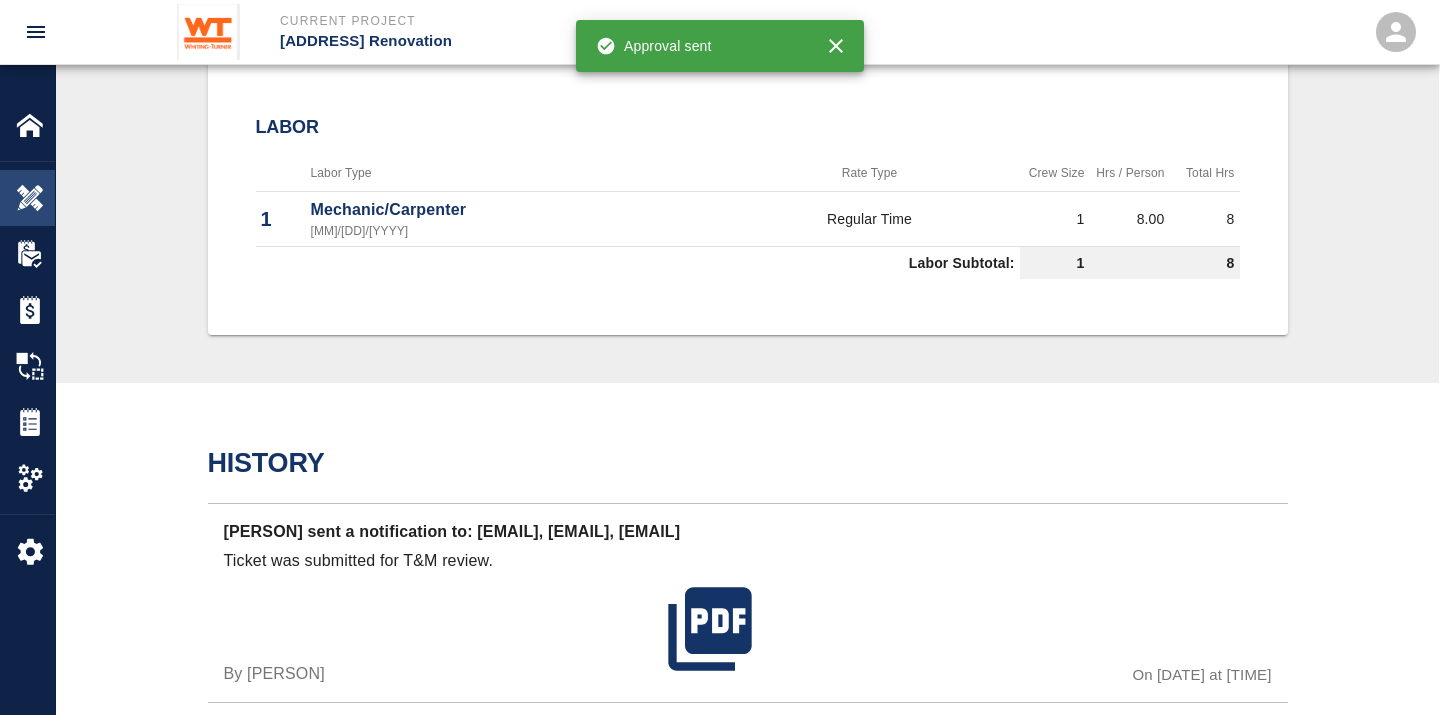 click at bounding box center [30, 198] 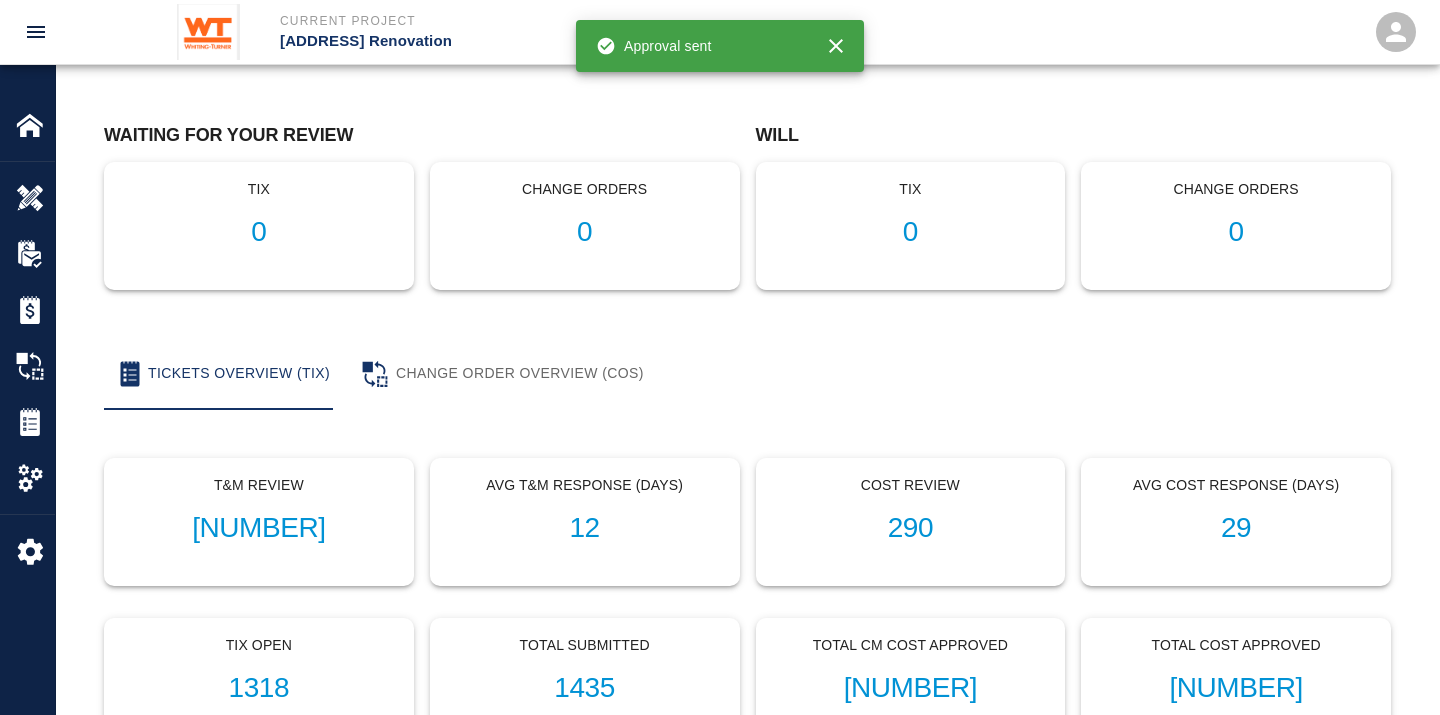 scroll, scrollTop: 0, scrollLeft: 0, axis: both 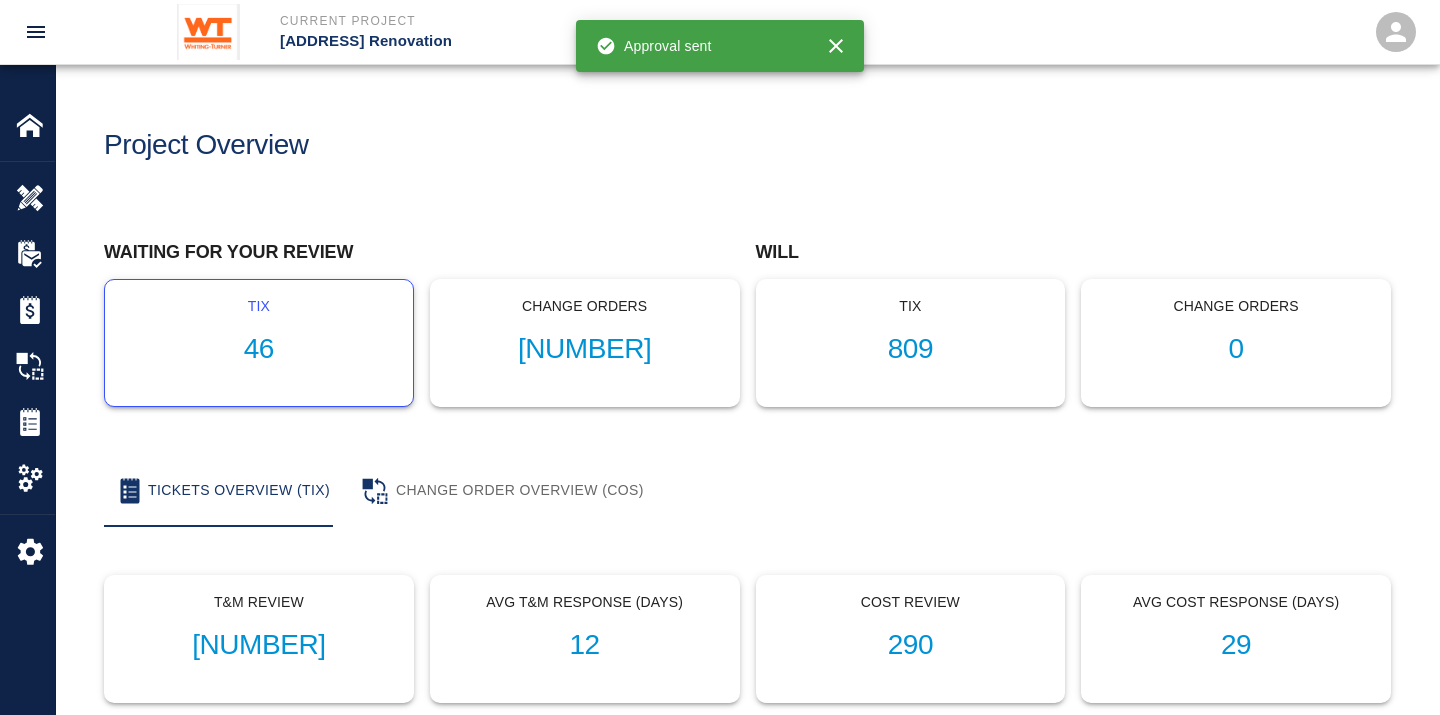 click on "46" at bounding box center [259, 349] 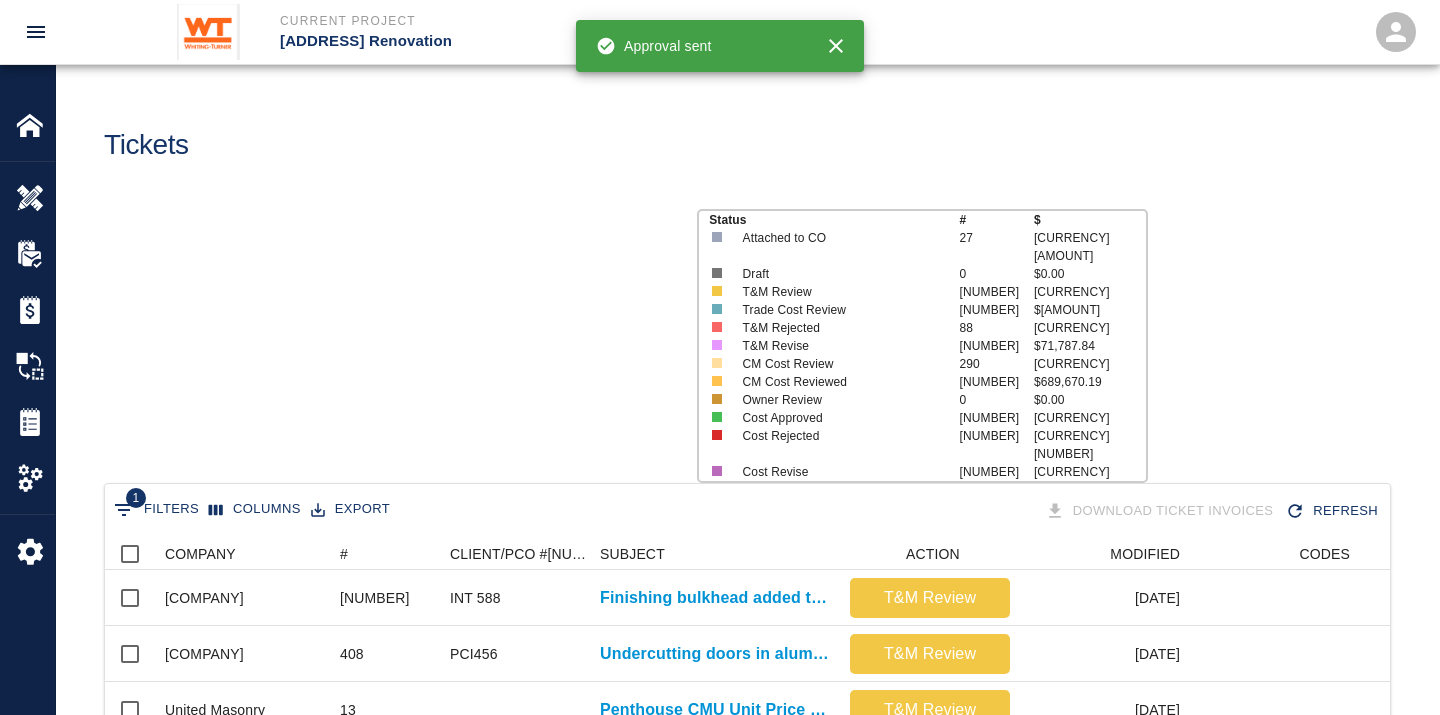 scroll, scrollTop: 17, scrollLeft: 17, axis: both 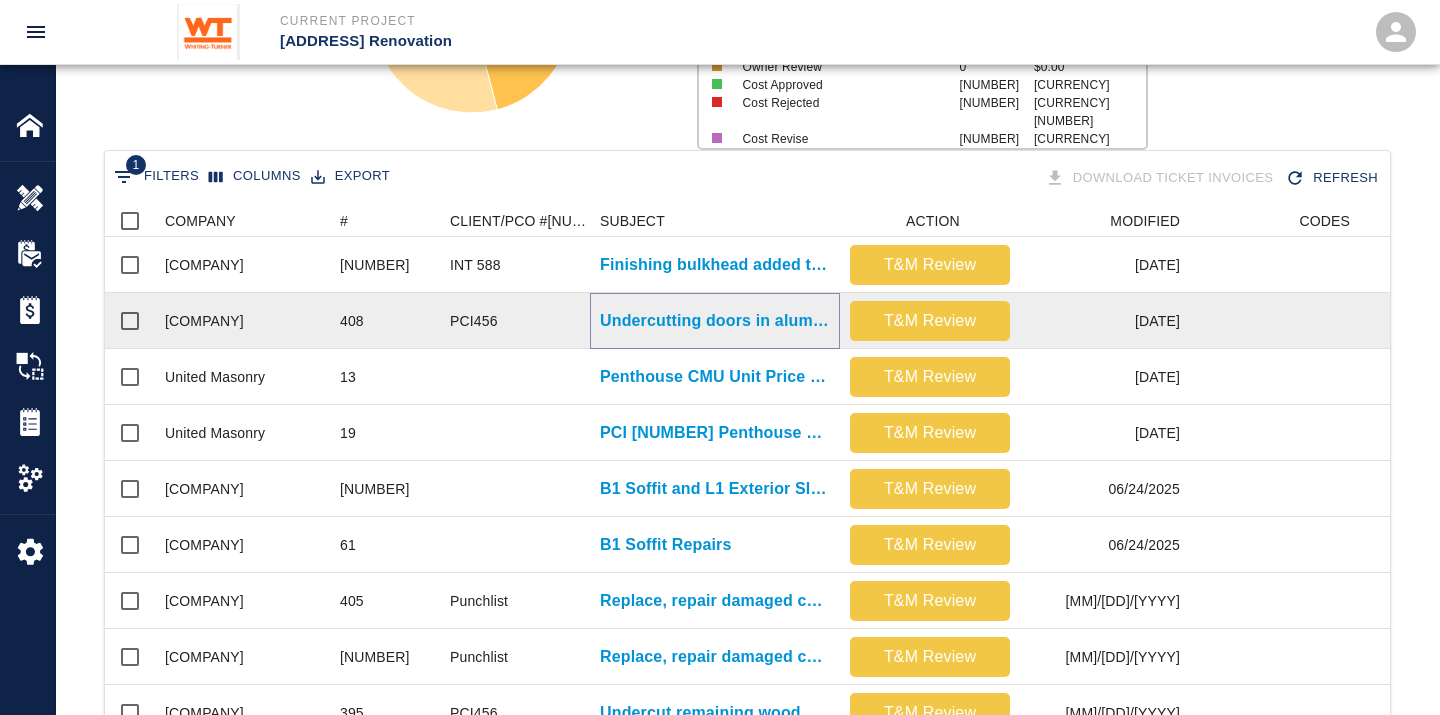 click on "Undercutting doors in aluminum frames on [NUMBER]th floor" at bounding box center (715, 321) 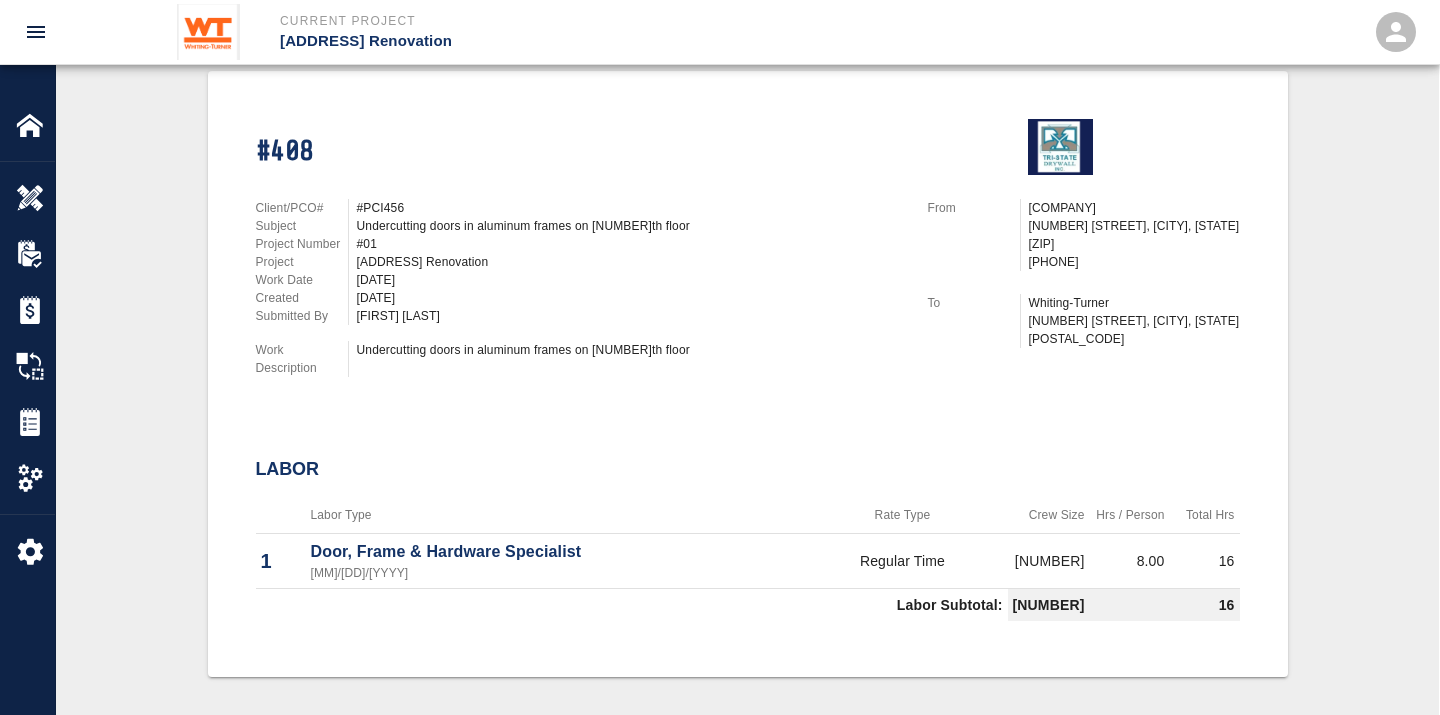 scroll, scrollTop: 444, scrollLeft: 0, axis: vertical 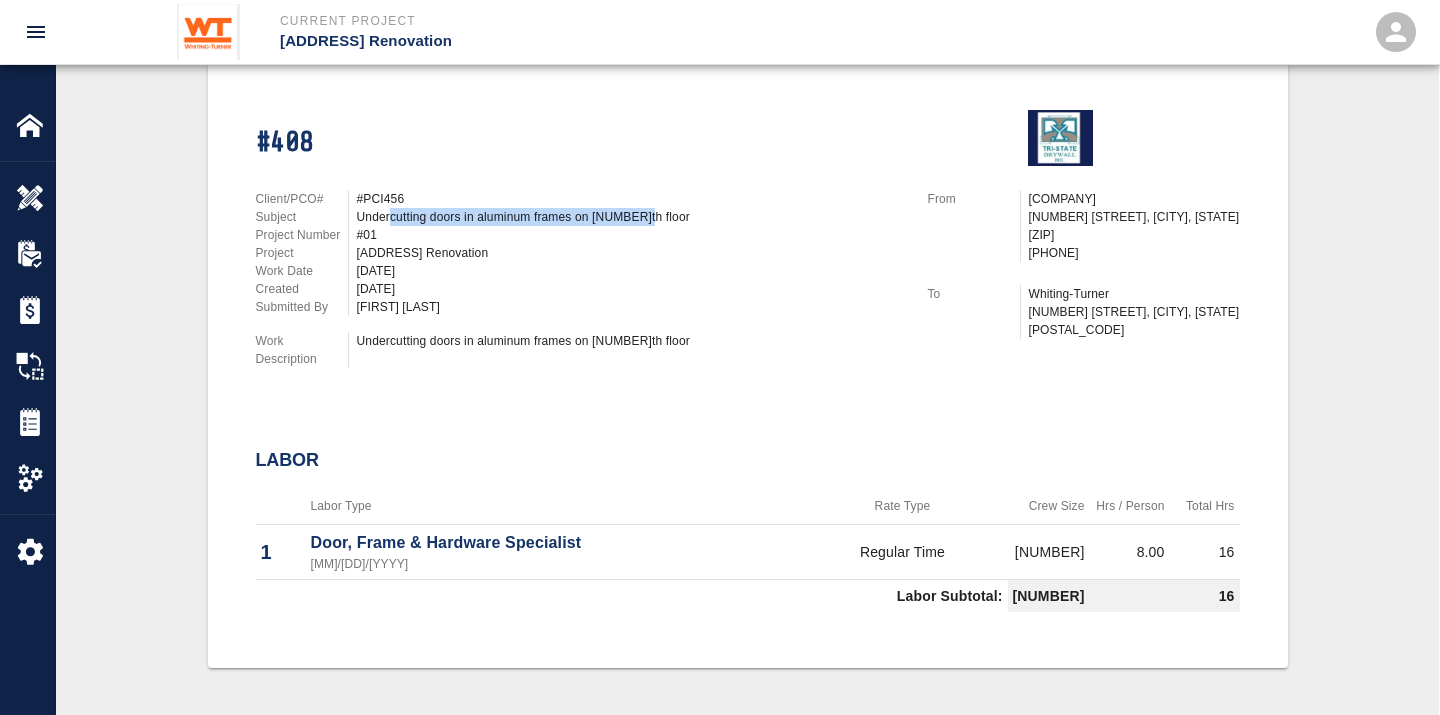 drag, startPoint x: 390, startPoint y: 213, endPoint x: 643, endPoint y: 205, distance: 253.12645 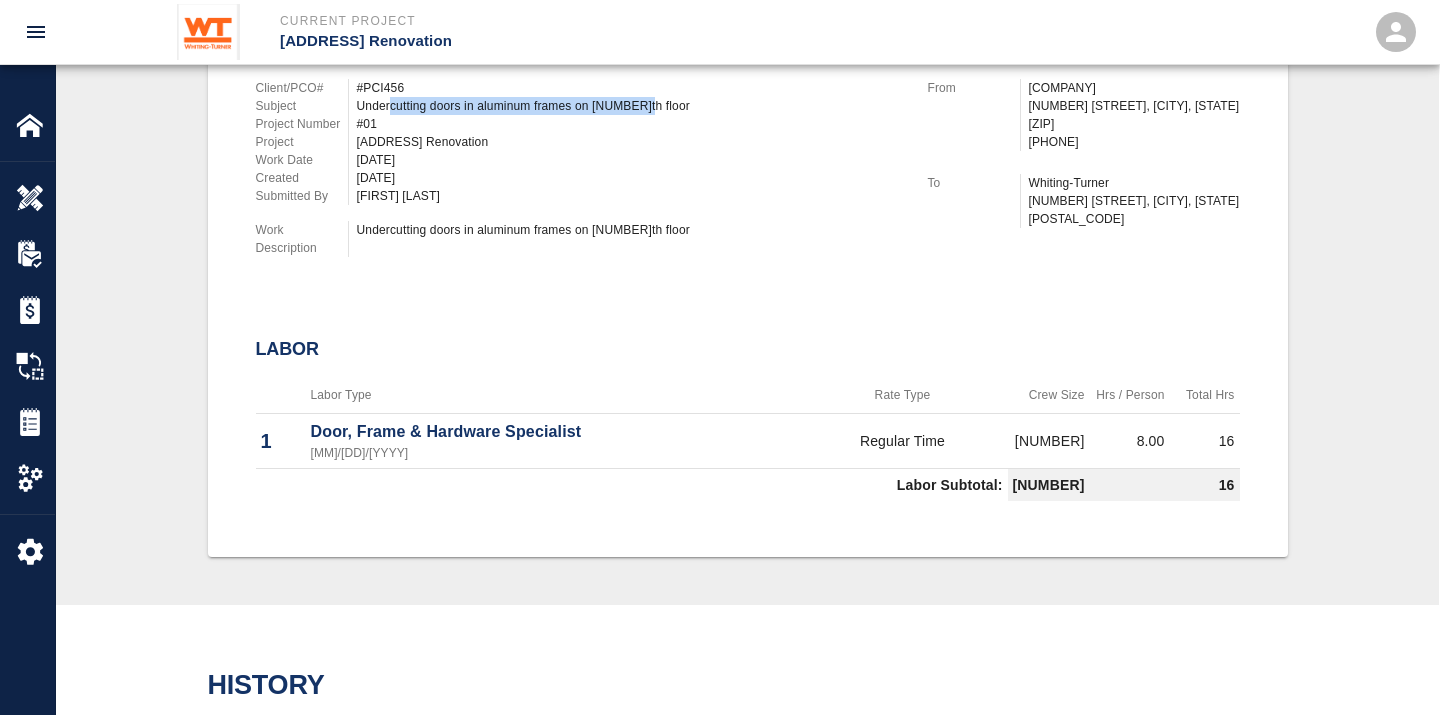 scroll, scrollTop: 444, scrollLeft: 0, axis: vertical 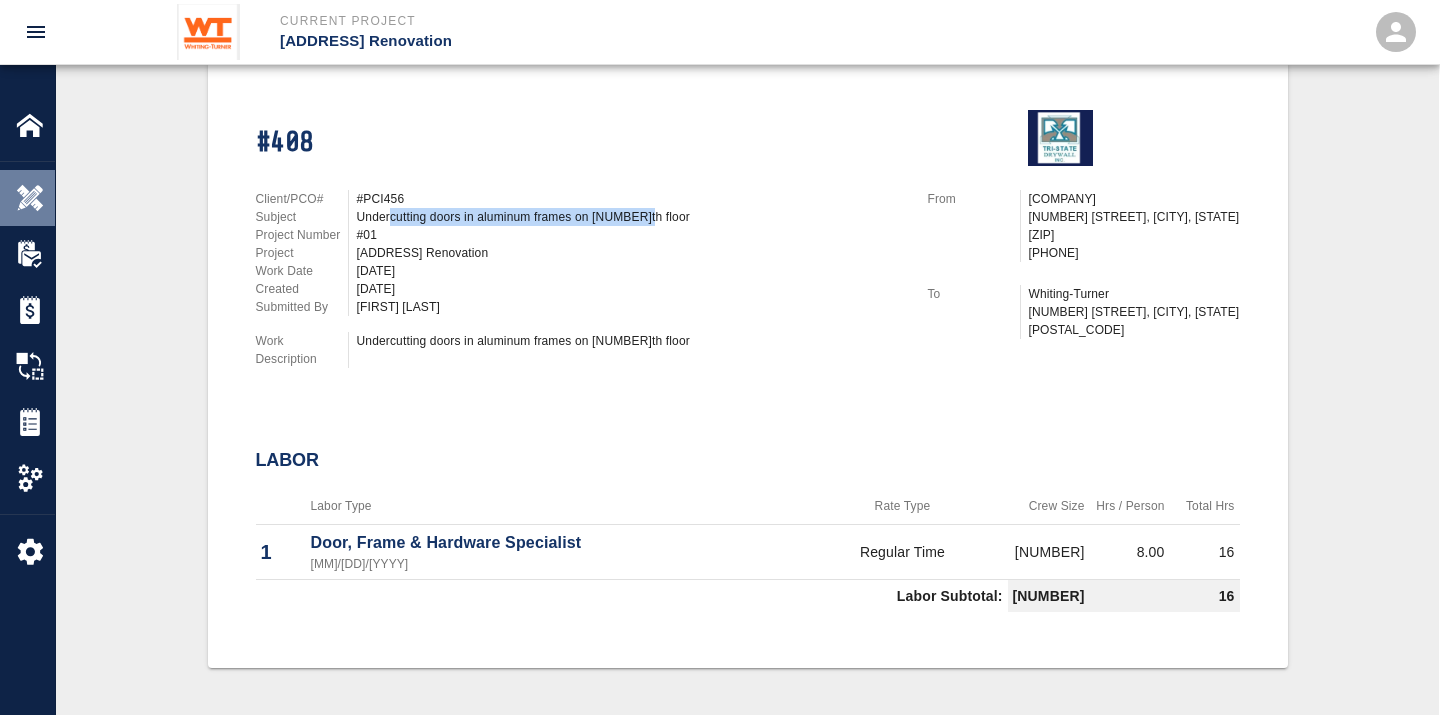 click at bounding box center [30, 198] 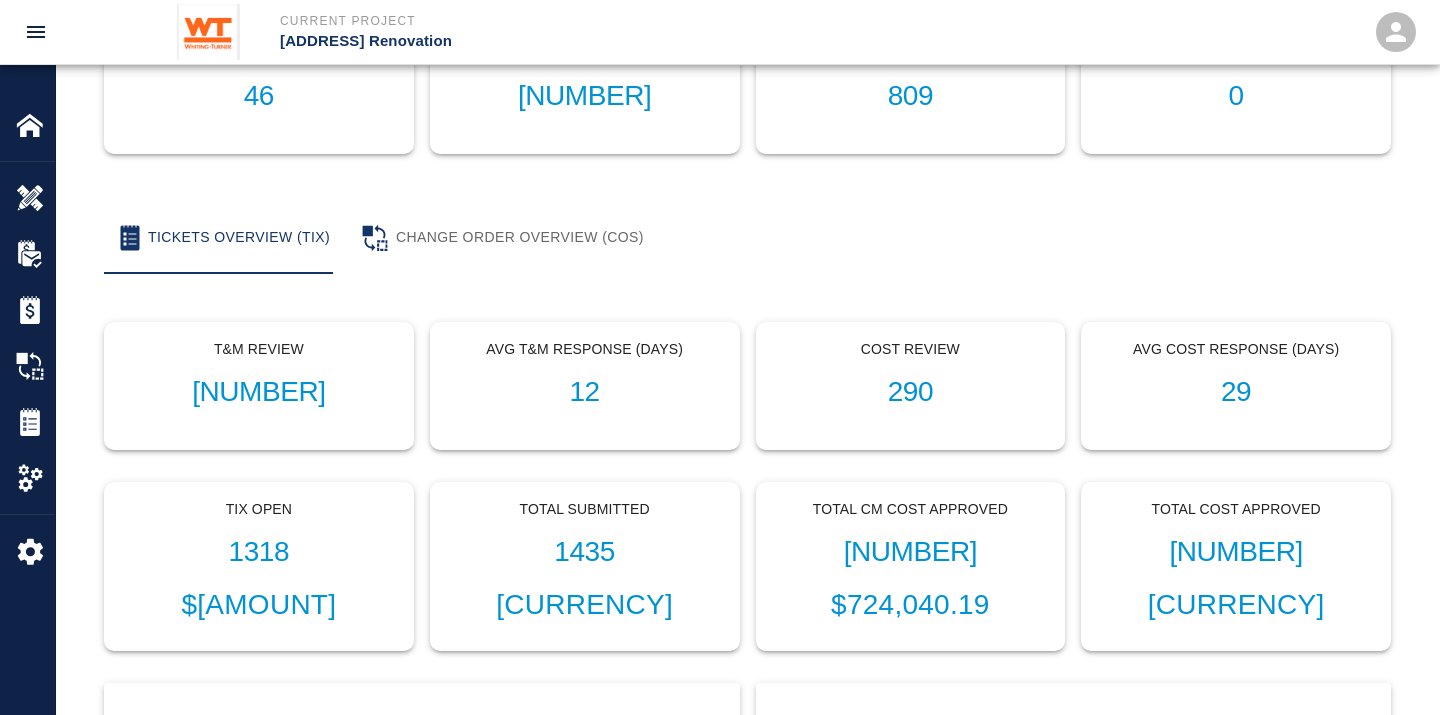 scroll, scrollTop: 0, scrollLeft: 0, axis: both 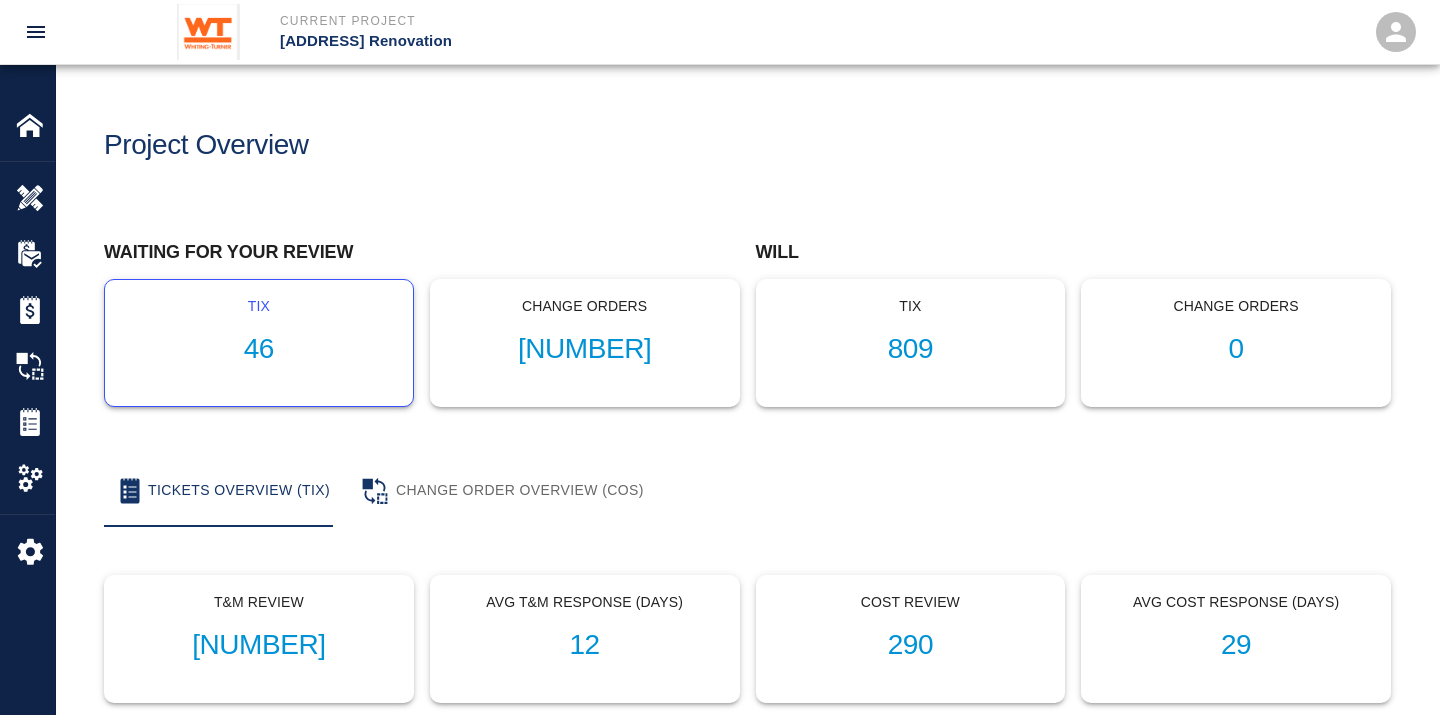 click on "46" at bounding box center (259, 349) 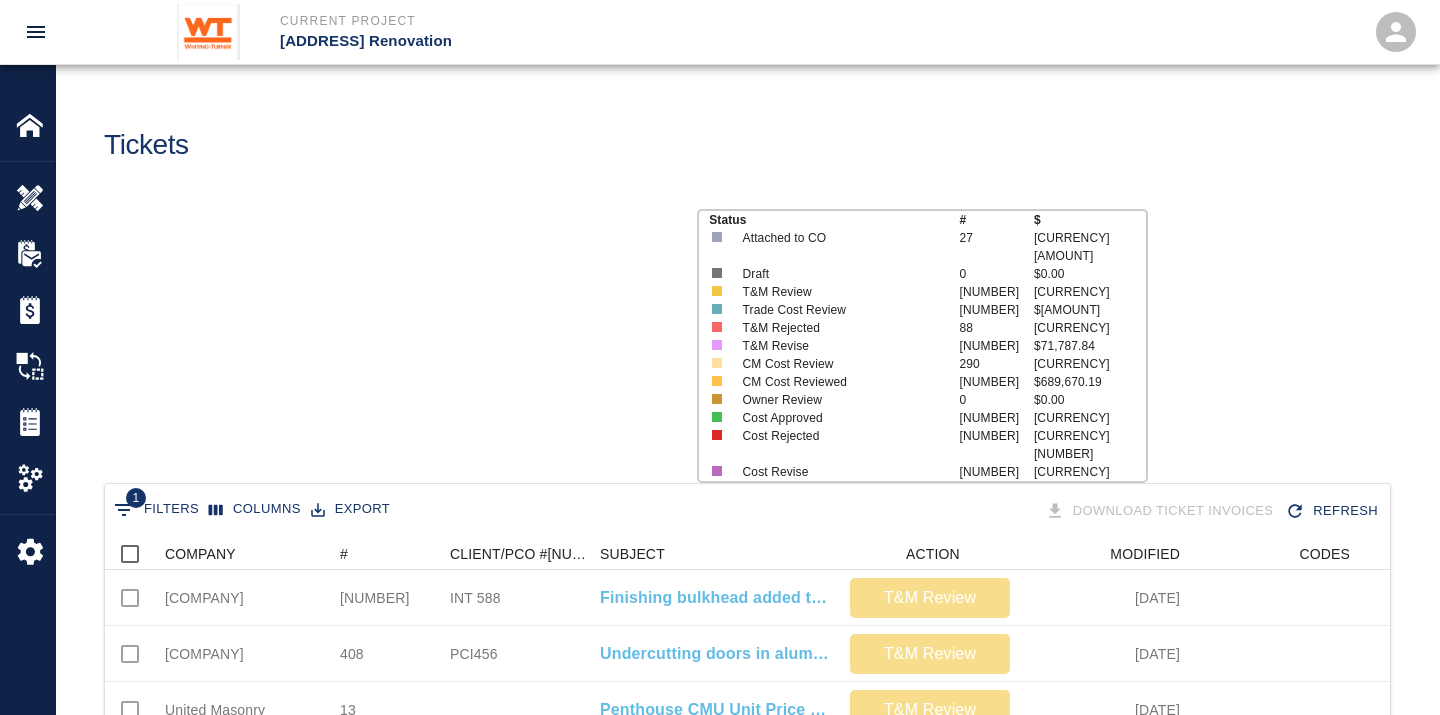 scroll, scrollTop: 17, scrollLeft: 17, axis: both 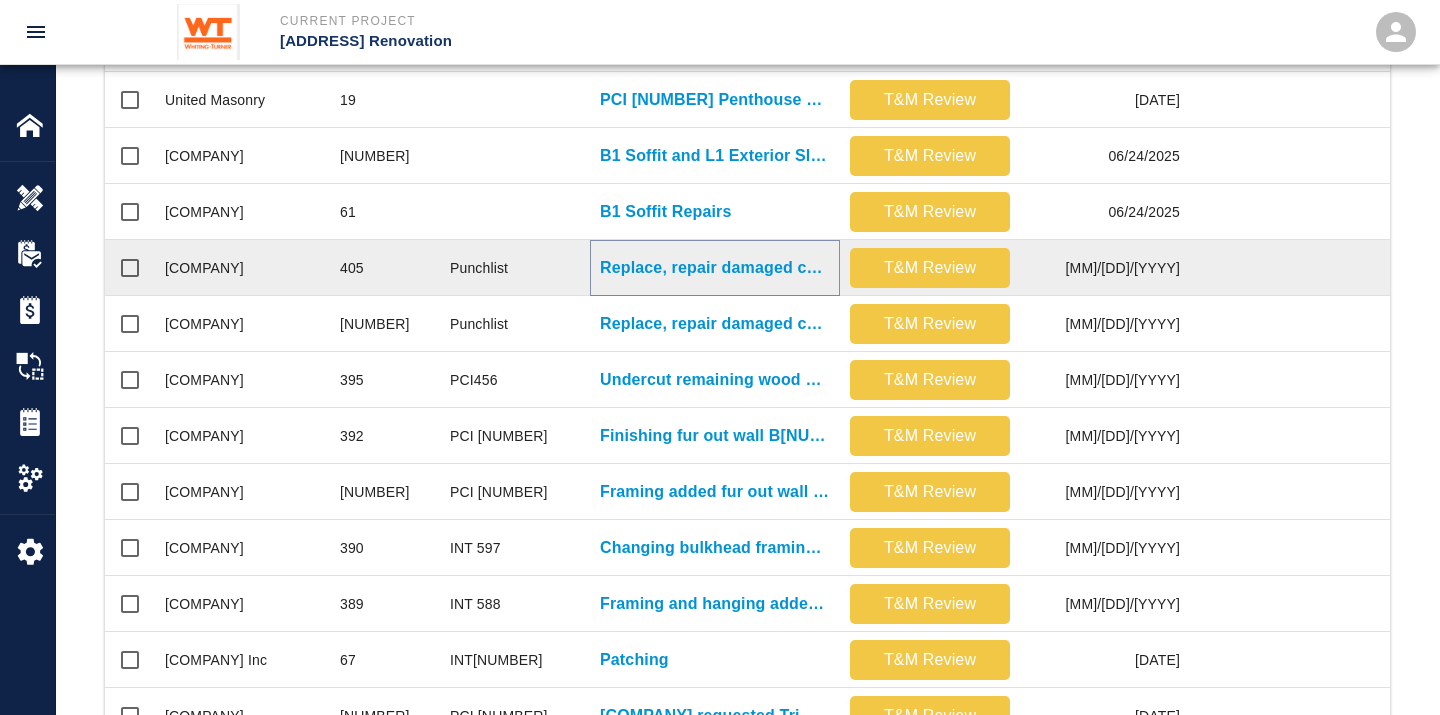 click on "Replace, repair damaged ceiling tiles on [NUMBER]th floor due to..." at bounding box center (715, 268) 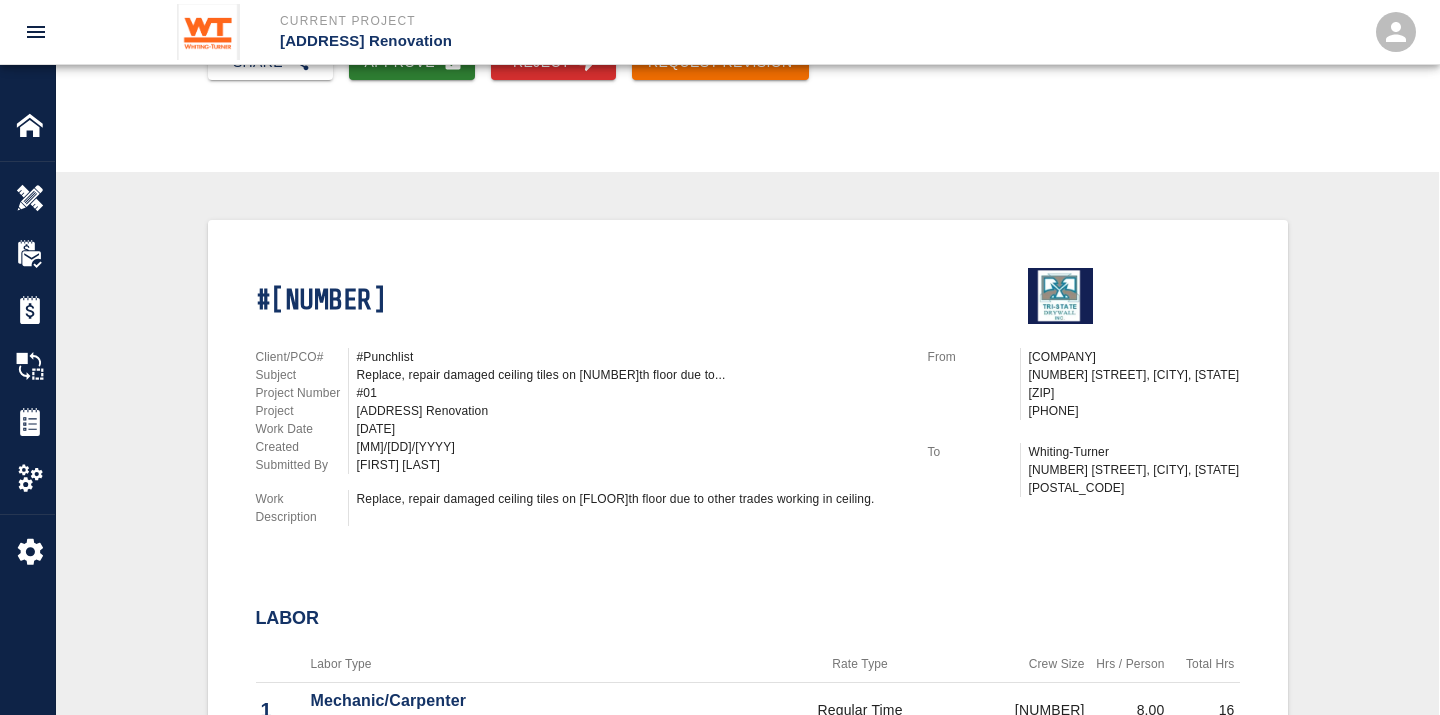 scroll, scrollTop: 233, scrollLeft: 0, axis: vertical 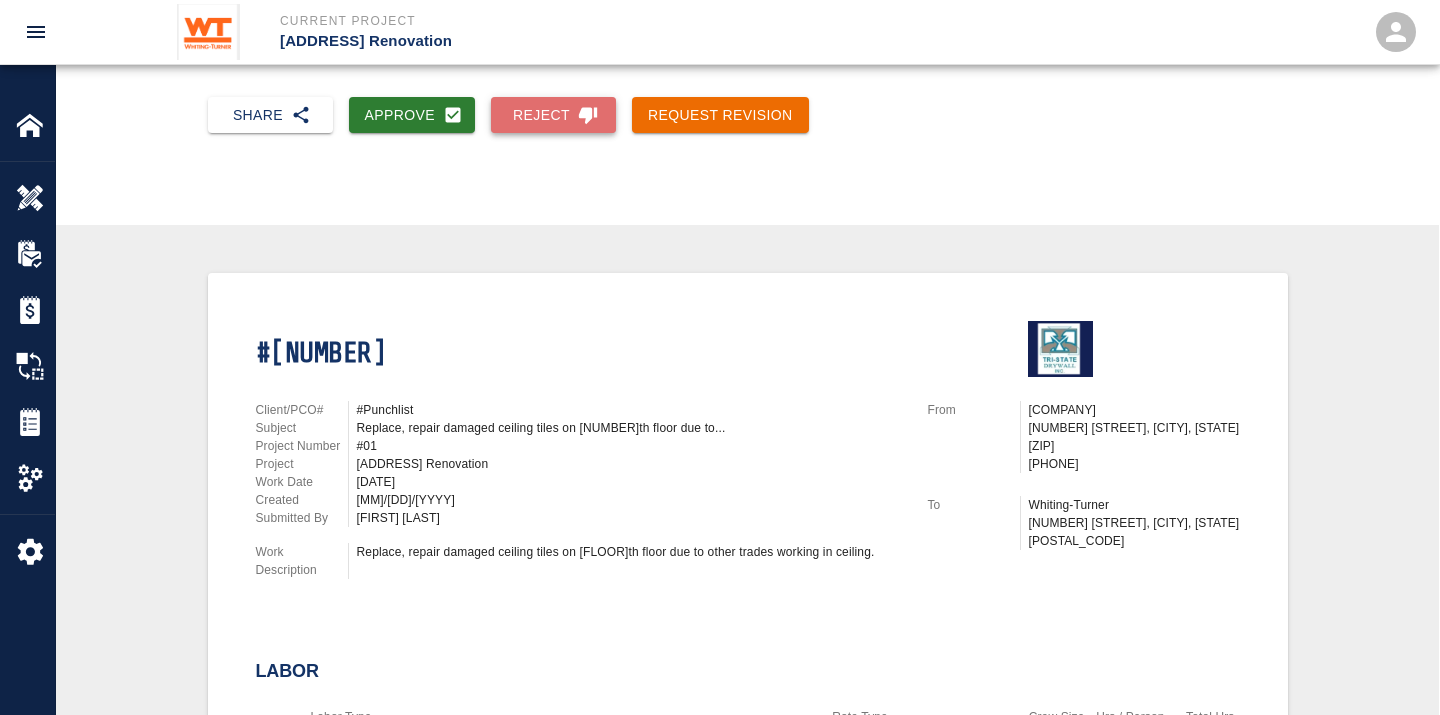 click on "Reject" at bounding box center [553, 115] 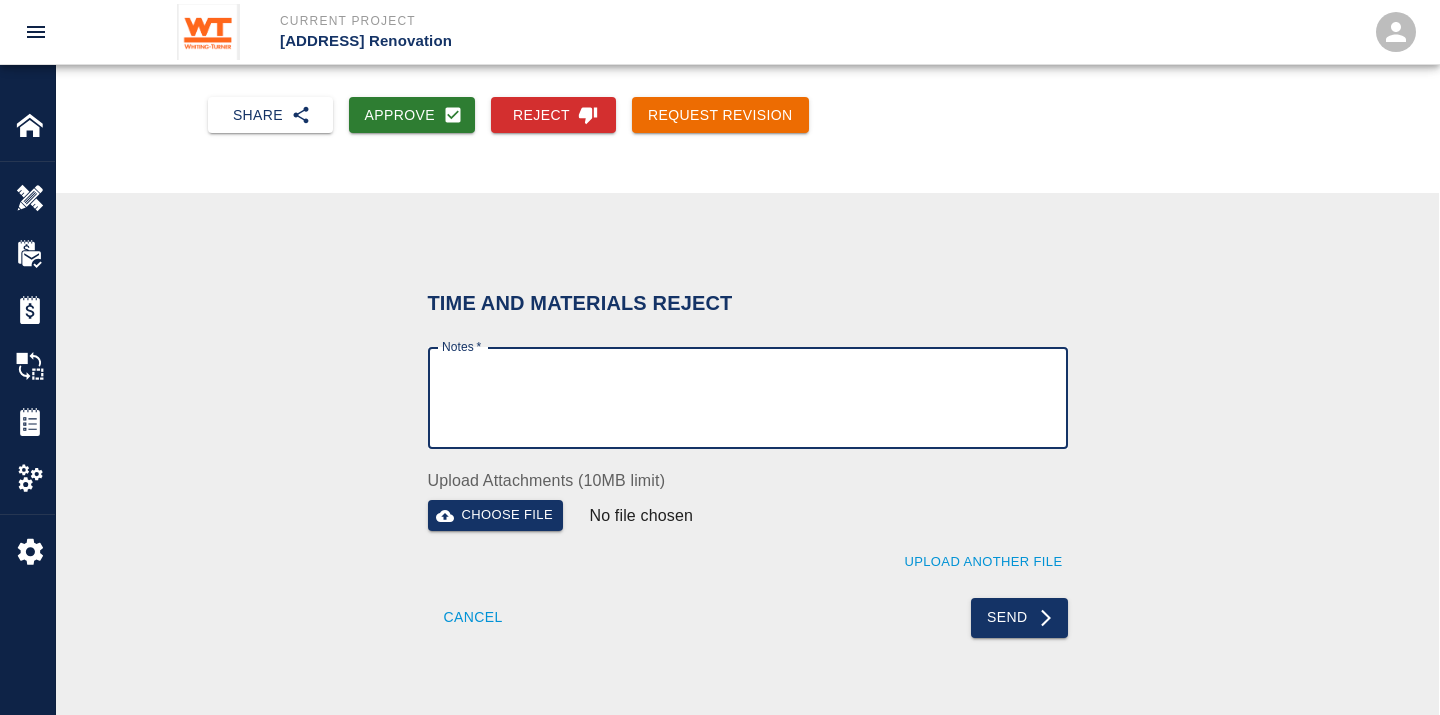 click on "Notes   *" at bounding box center (748, 398) 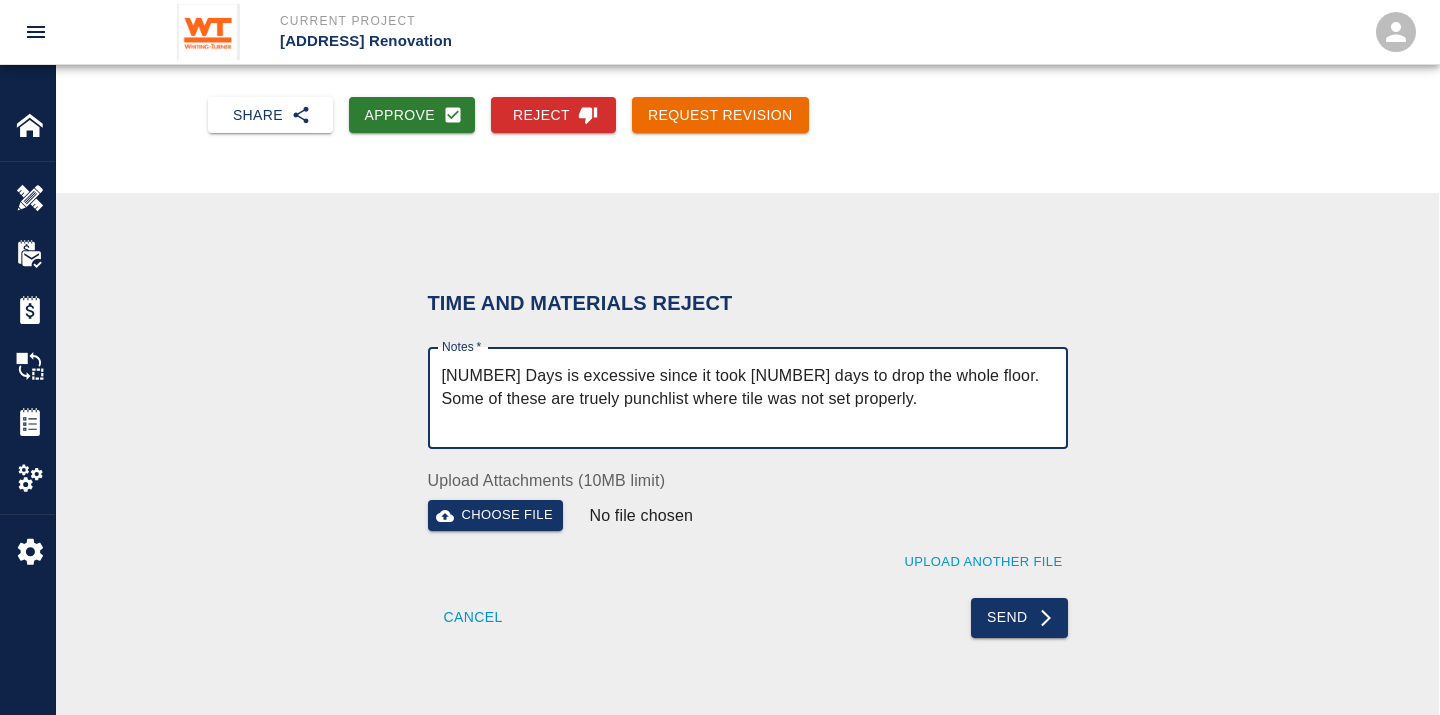click on "[NUMBER] Days is excessive since it took [NUMBER] days to drop the whole floor. Some of these are truely punchlist where tile was not set properly." at bounding box center (748, 398) 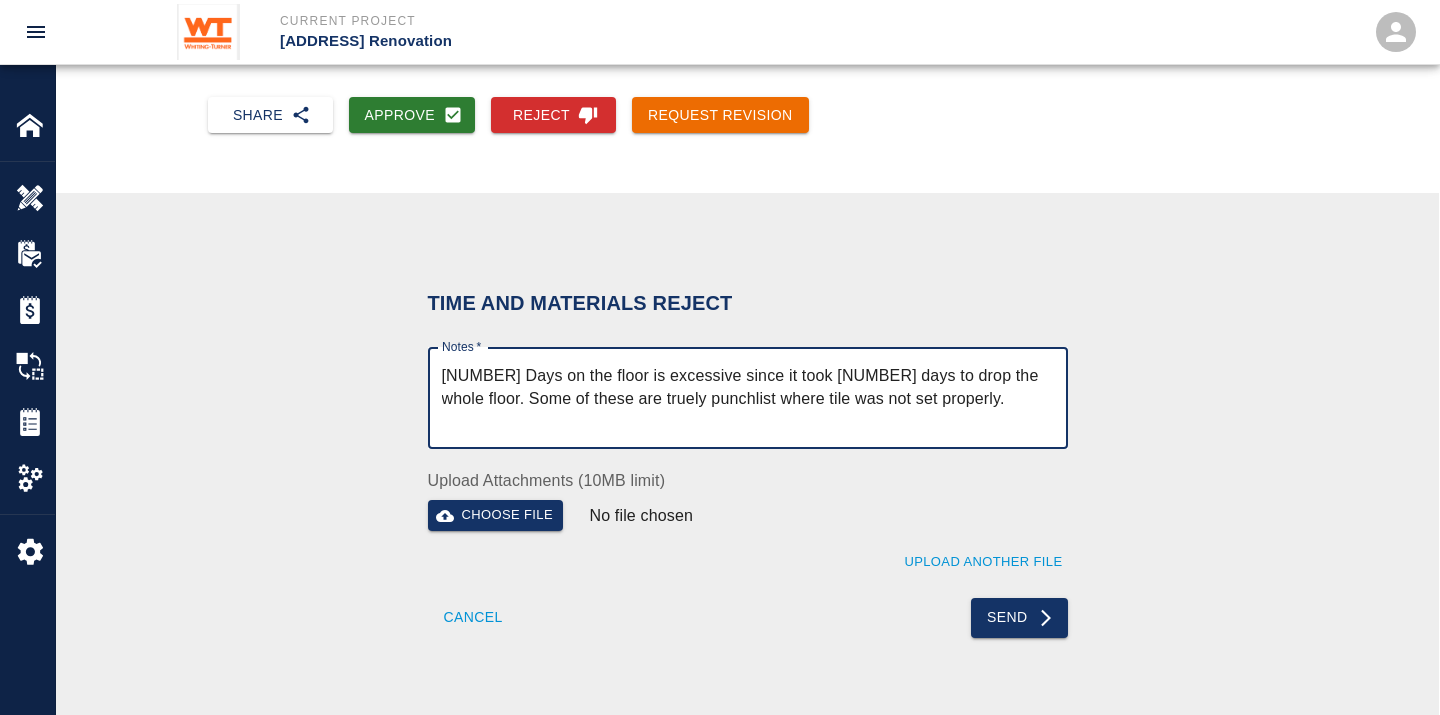 click on "[NUMBER] Days on the floor is excessive since it took [NUMBER] days to drop the whole floor. Some of these are truely punchlist where tile was not set properly." at bounding box center [748, 398] 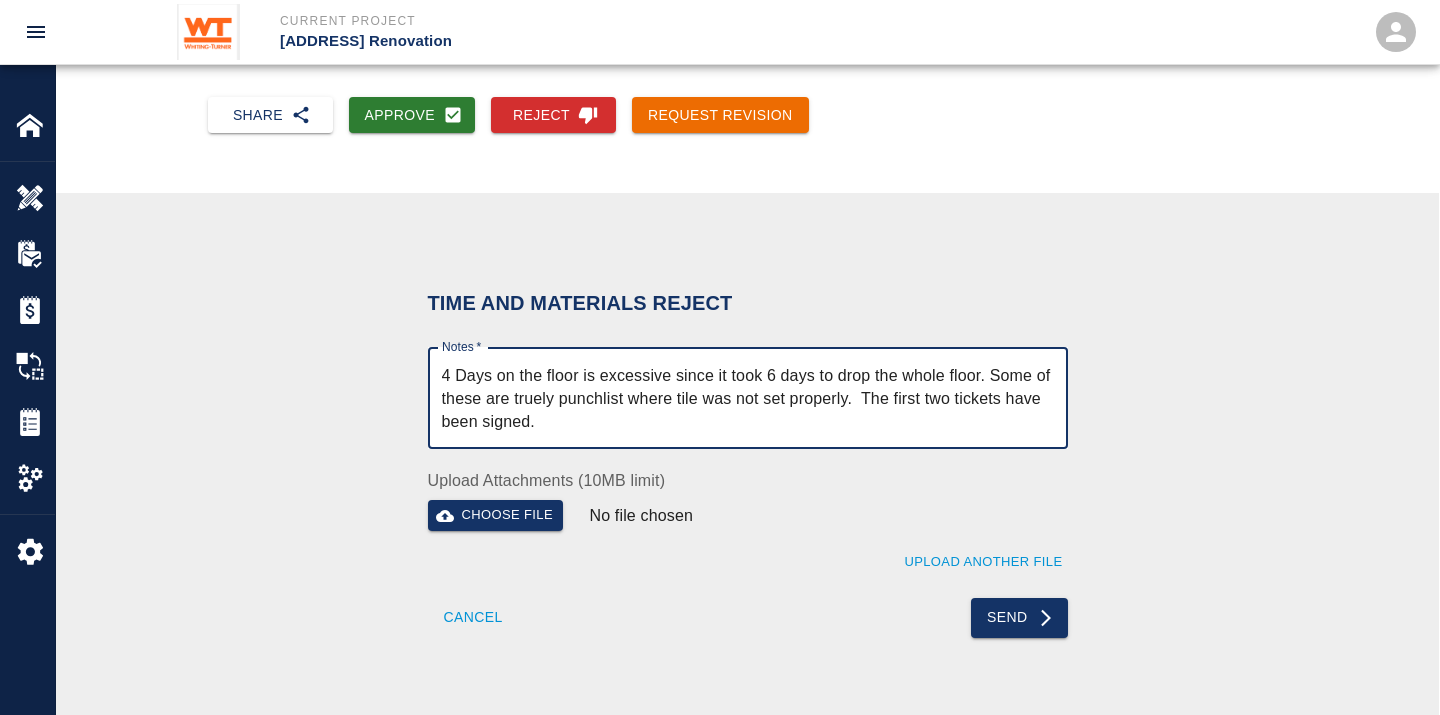 click on "[NUMBER] Days on the floor is excessive since it took [number] days to drop the whole floor. Some of these are truely punchlist where tile was not set properly.  The first two tickets have been signed.     x Notes   *" at bounding box center (748, 398) 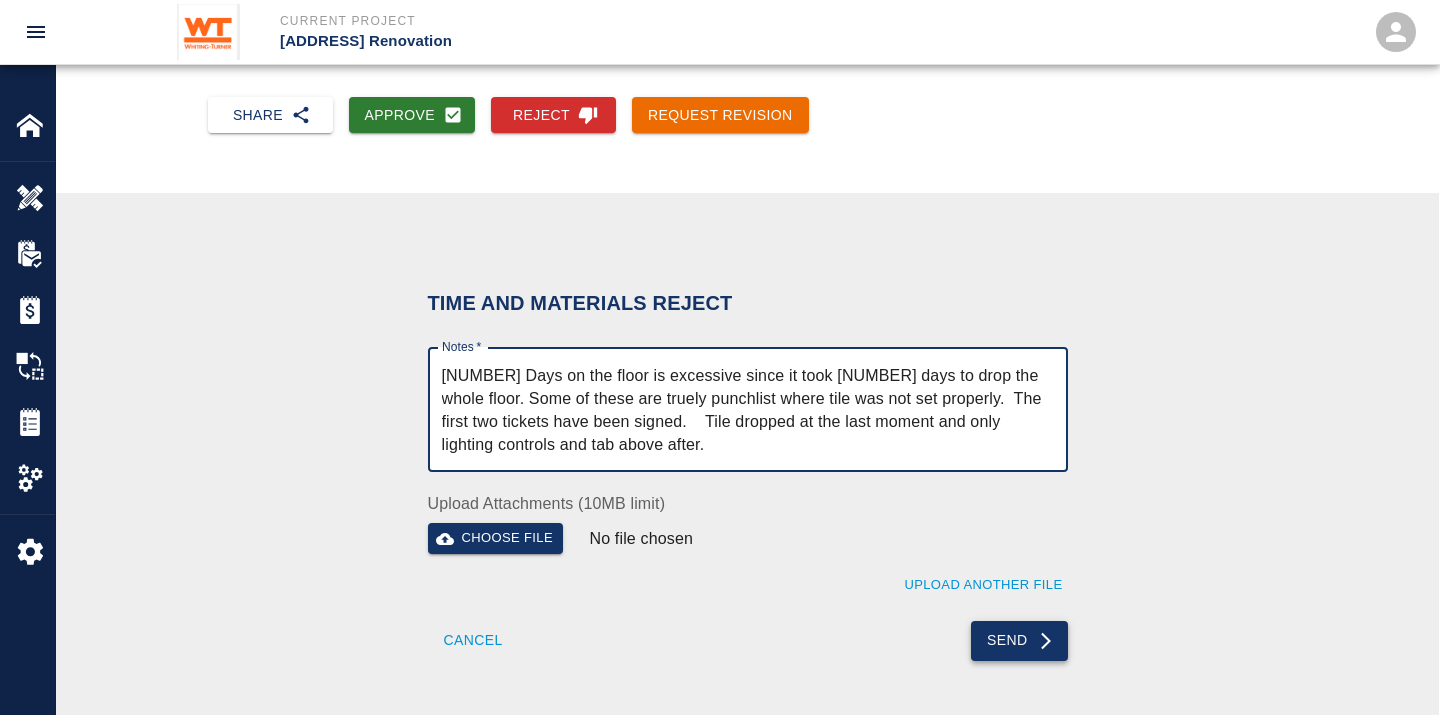 type on "[NUMBER] Days on the floor is excessive since it took [NUMBER] days to drop the whole floor. Some of these are truely punchlist where tile was not set properly.  The first two tickets have been signed.    Tile dropped at the last moment and only lighting controls and tab above after." 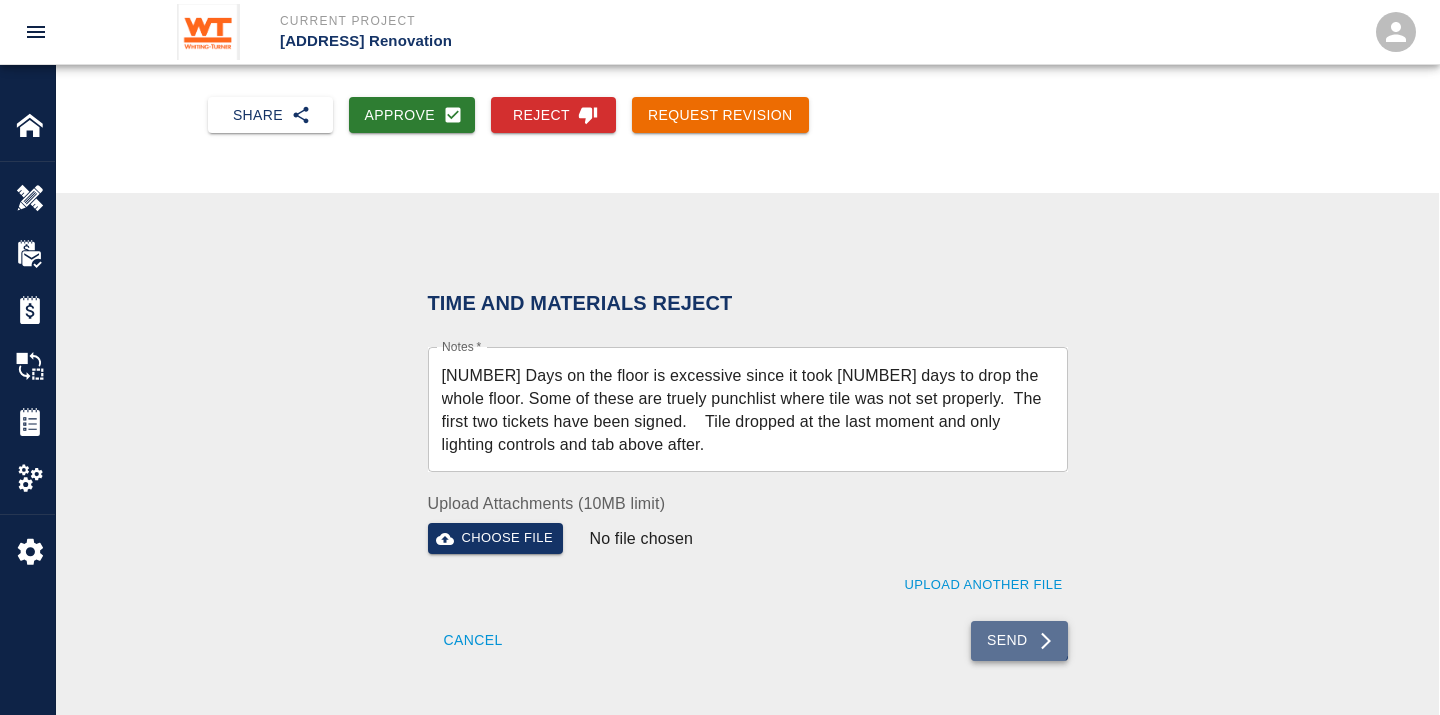 click on "Send" at bounding box center (1019, 641) 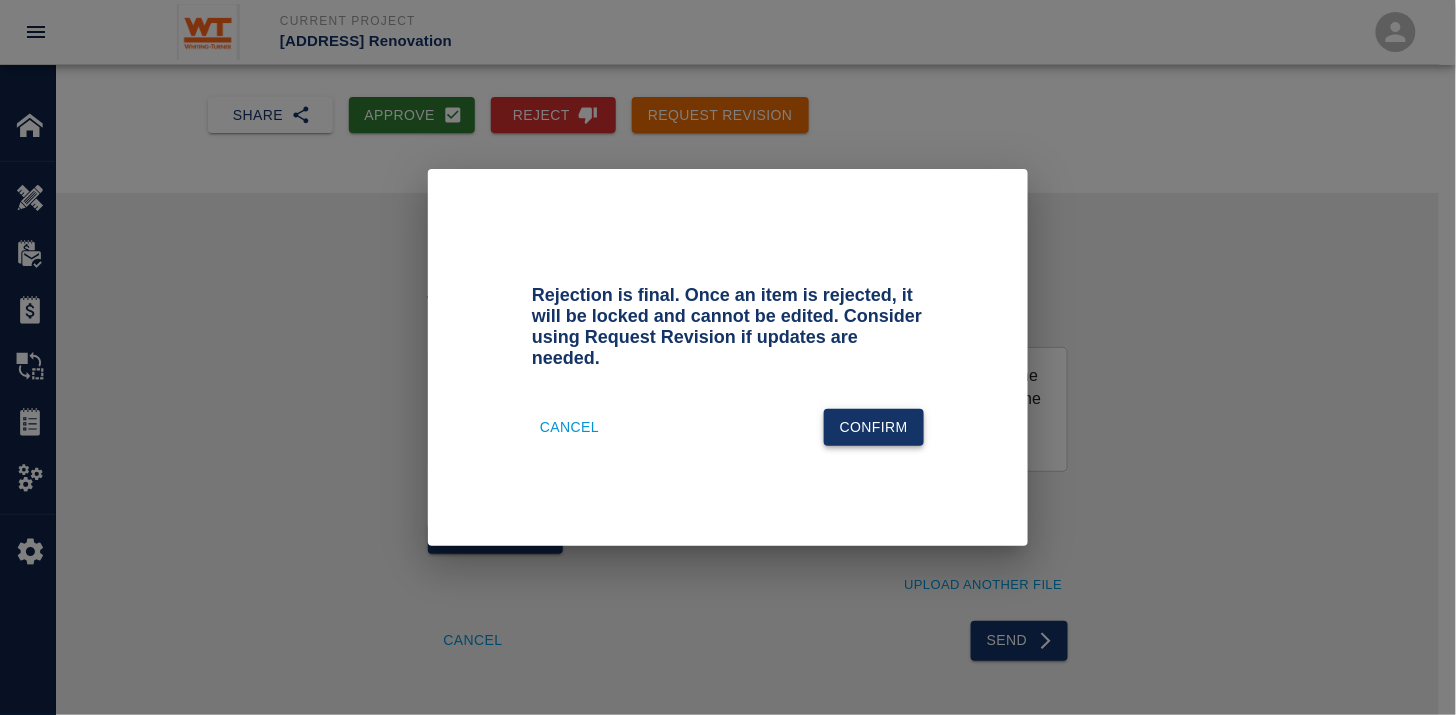 click on "Confirm" at bounding box center (874, 427) 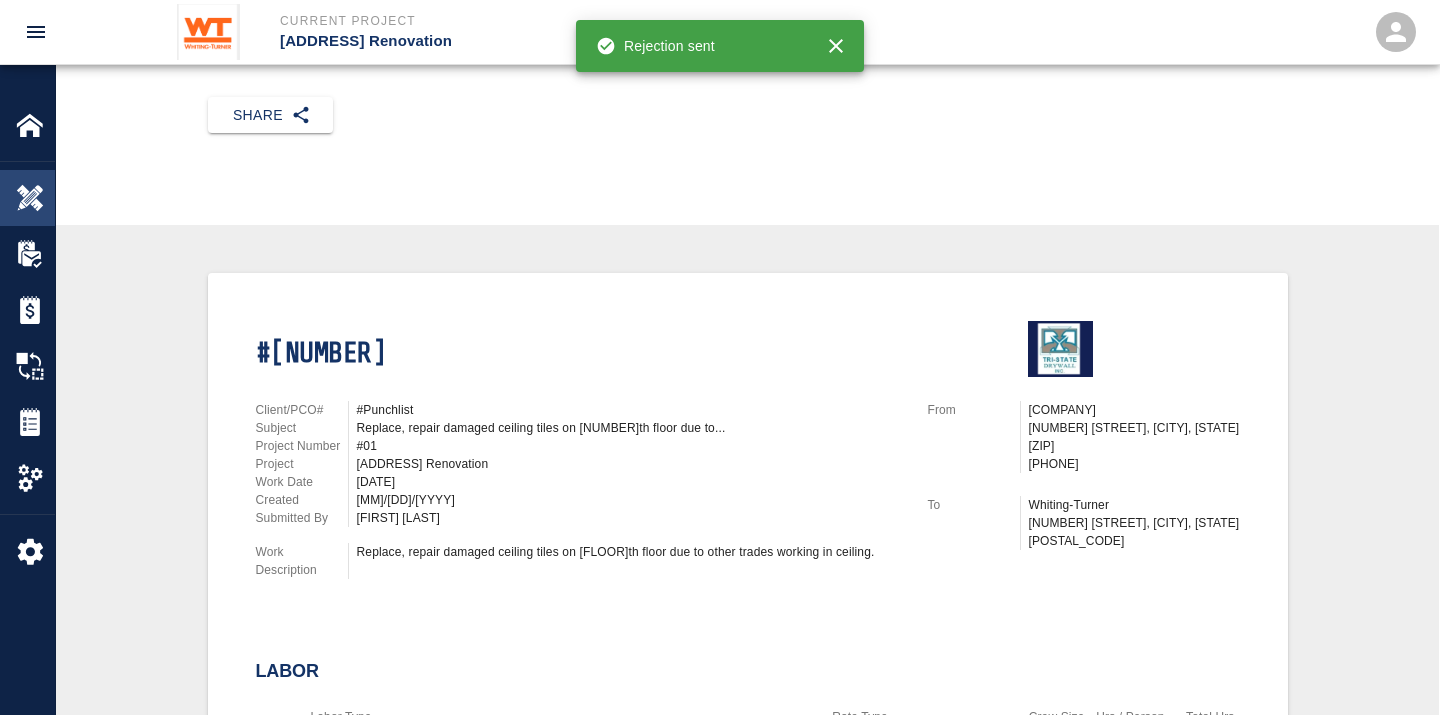 click at bounding box center (30, 198) 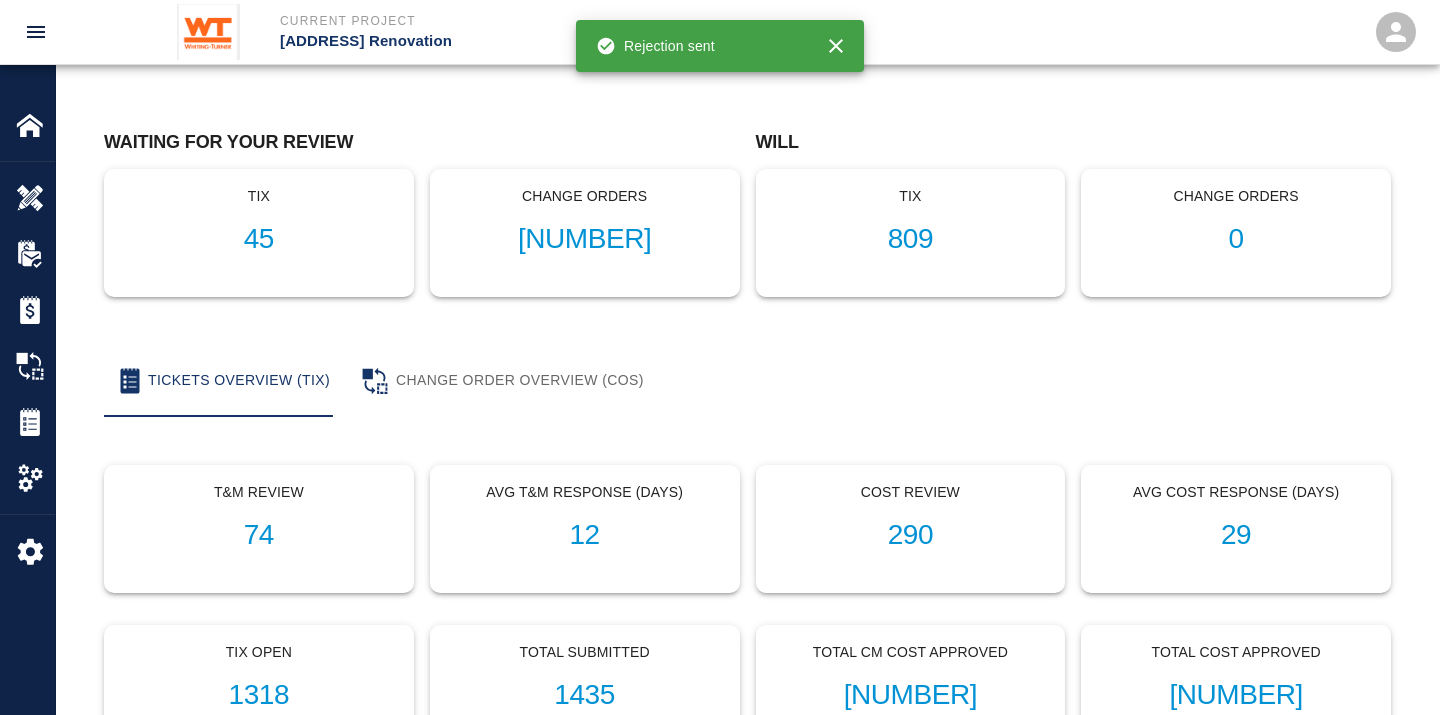 scroll, scrollTop: 0, scrollLeft: 0, axis: both 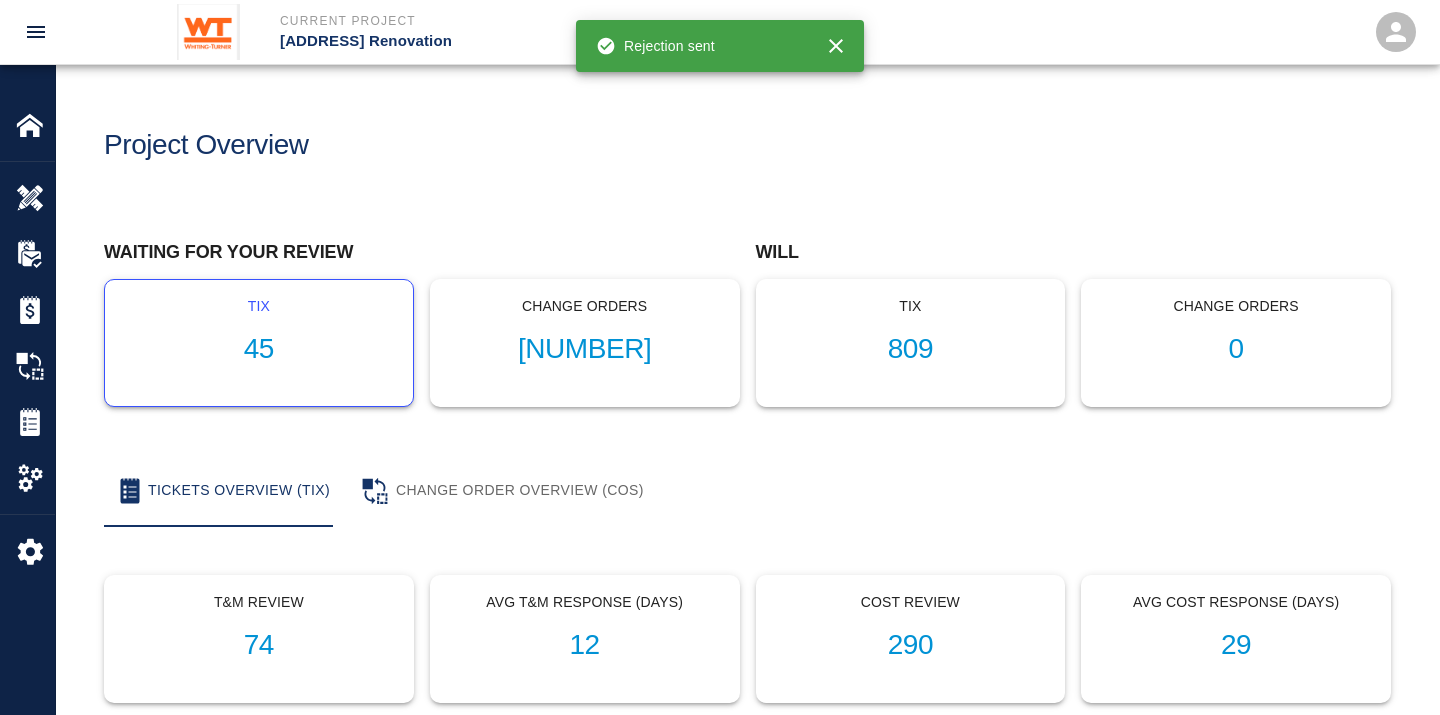 click on "45" at bounding box center (259, 349) 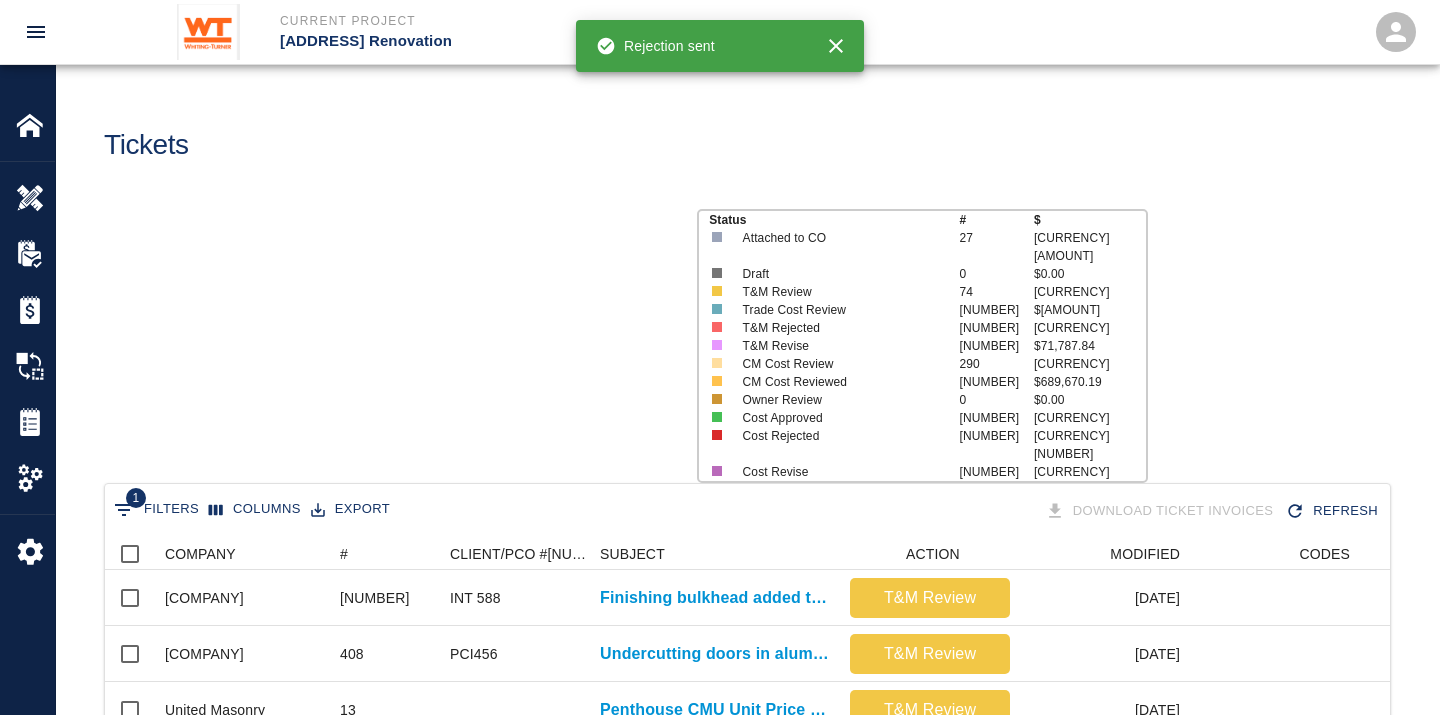scroll, scrollTop: 17, scrollLeft: 17, axis: both 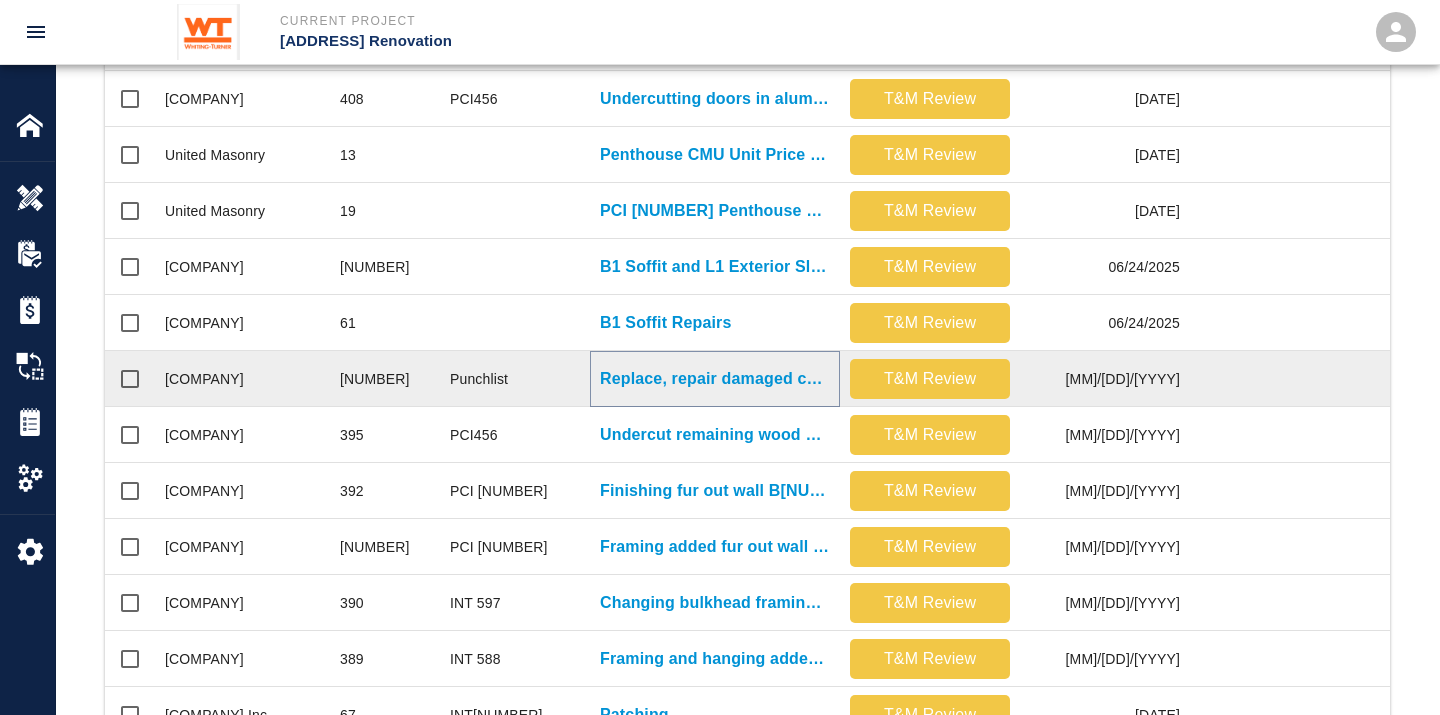 click on "Replace, repair damaged ceiling tiles on [NUMBER]th floor due to..." at bounding box center (715, 379) 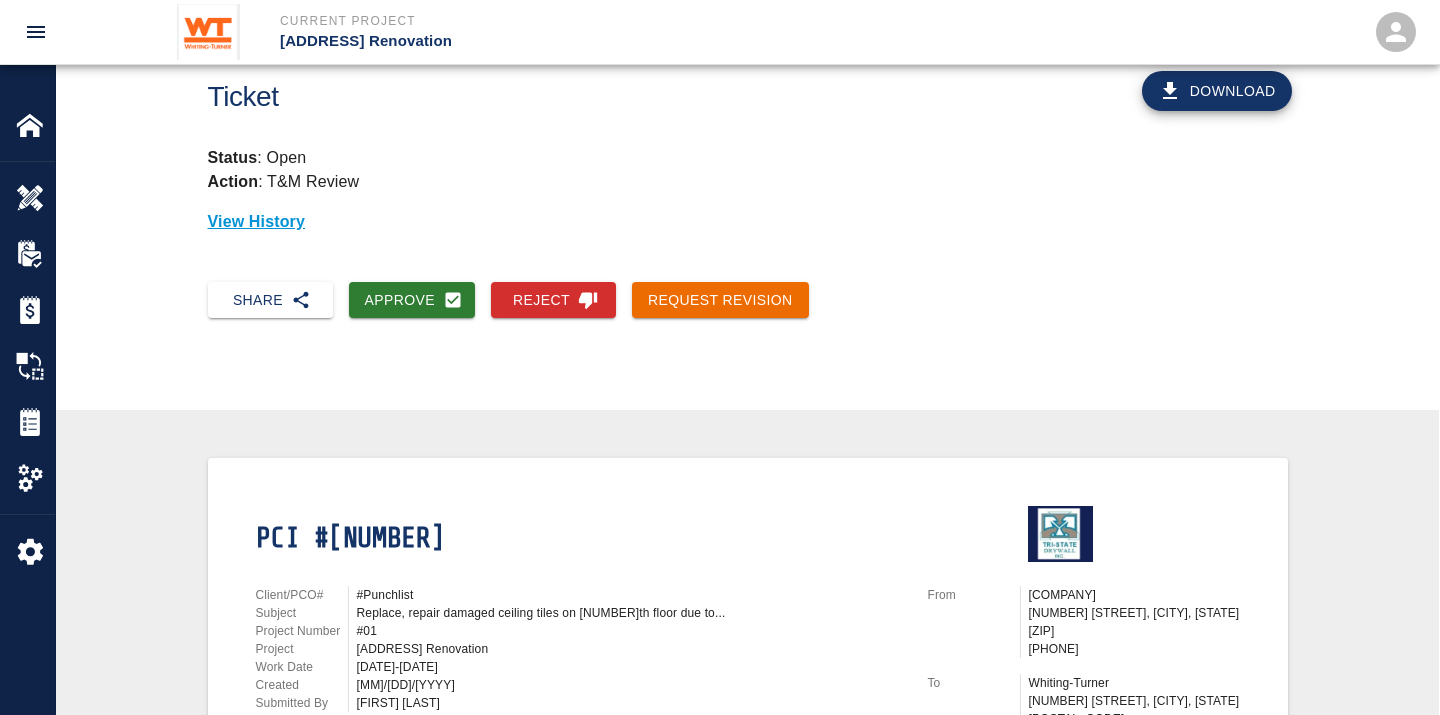 scroll, scrollTop: 0, scrollLeft: 0, axis: both 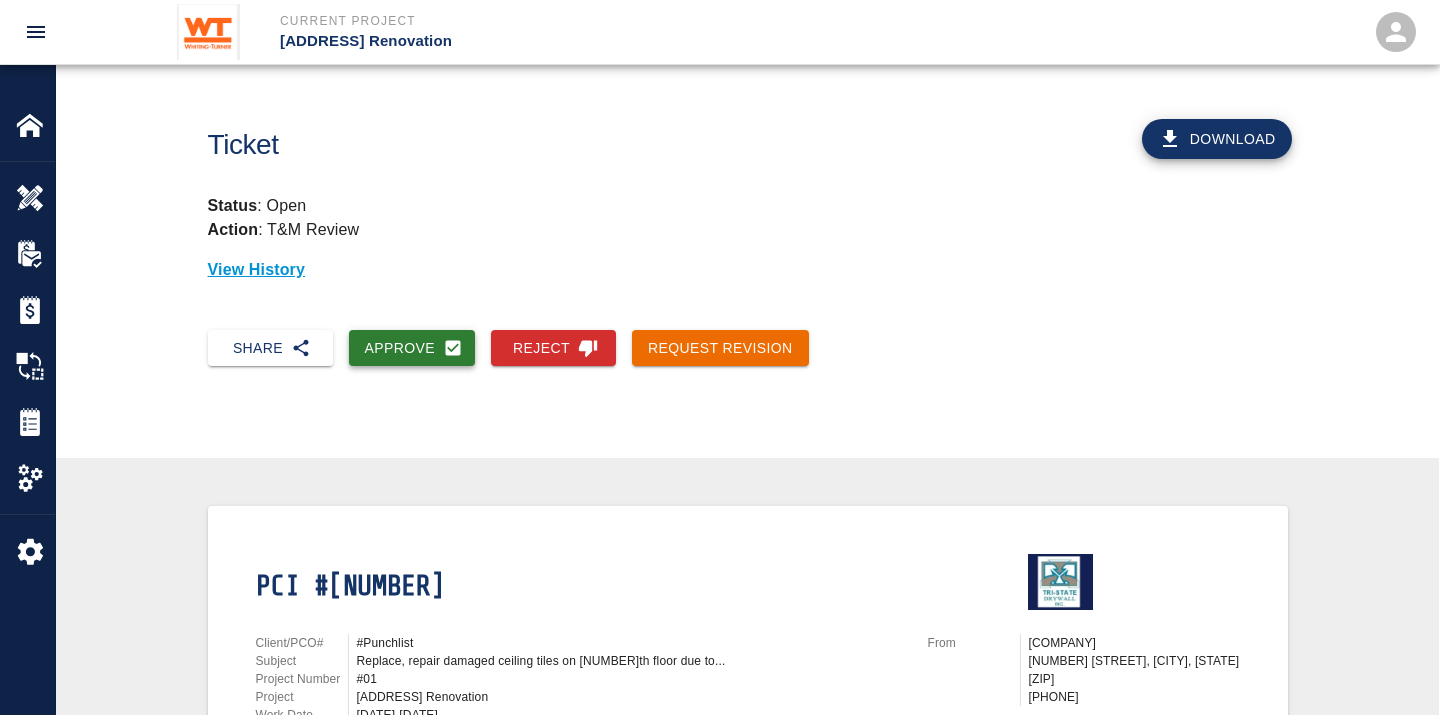 click on "Approve" at bounding box center (412, 348) 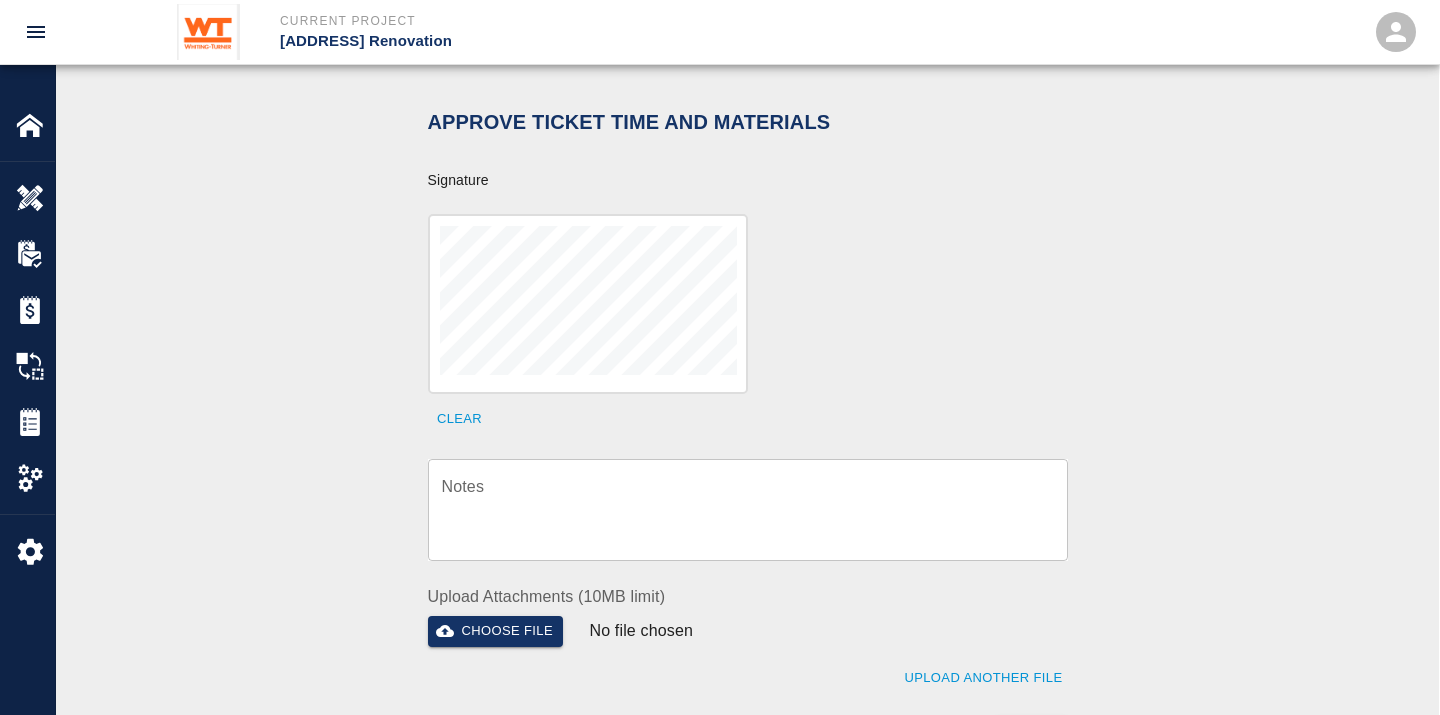 scroll, scrollTop: 555, scrollLeft: 0, axis: vertical 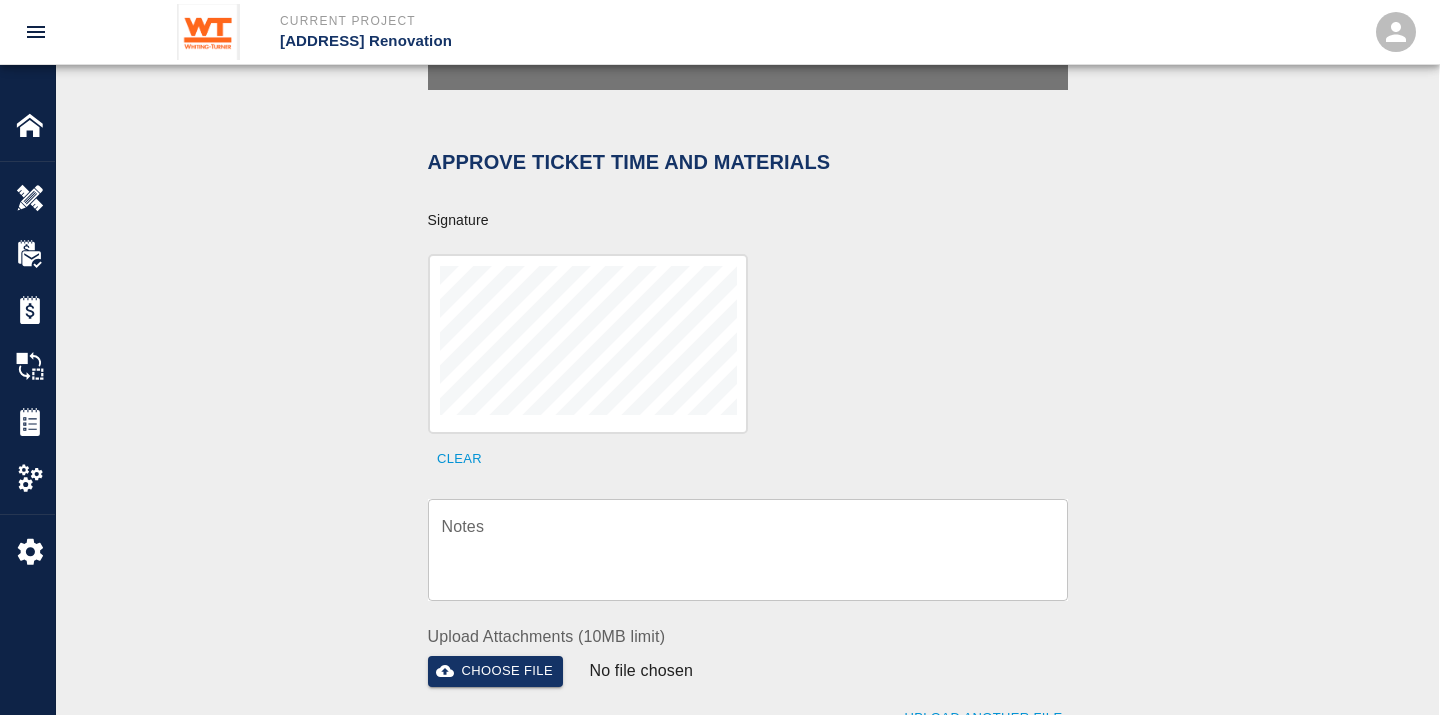 click at bounding box center [588, 344] 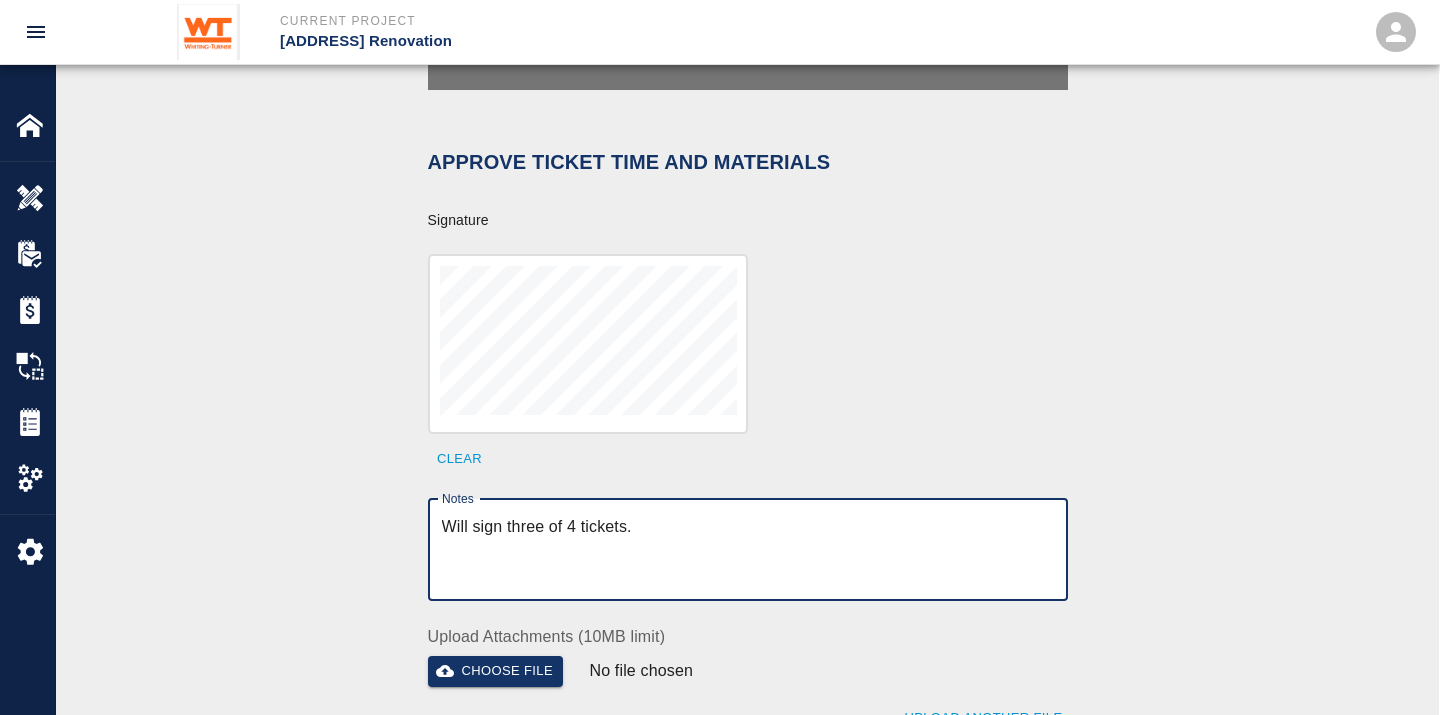 click on "Will sign three of 4 tickets." at bounding box center [748, 549] 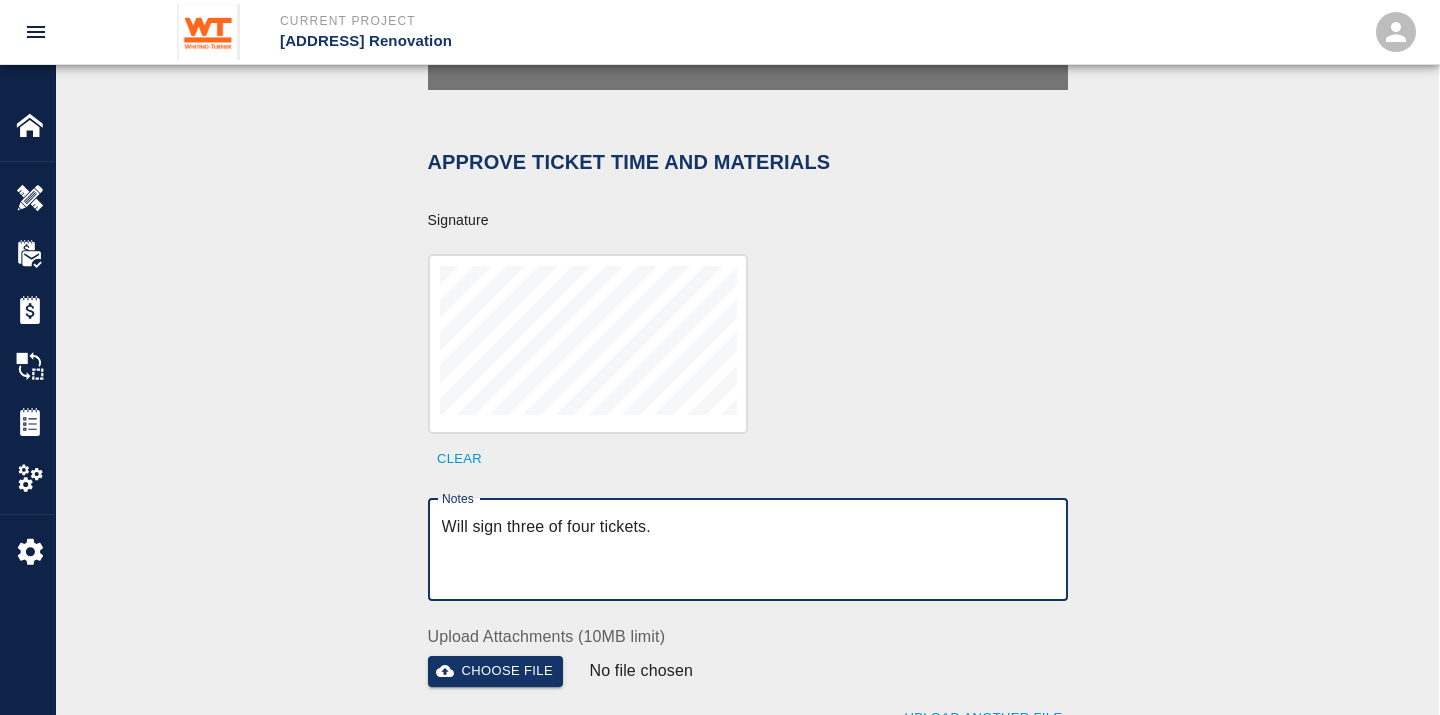 type on "Will sign three of four tickets." 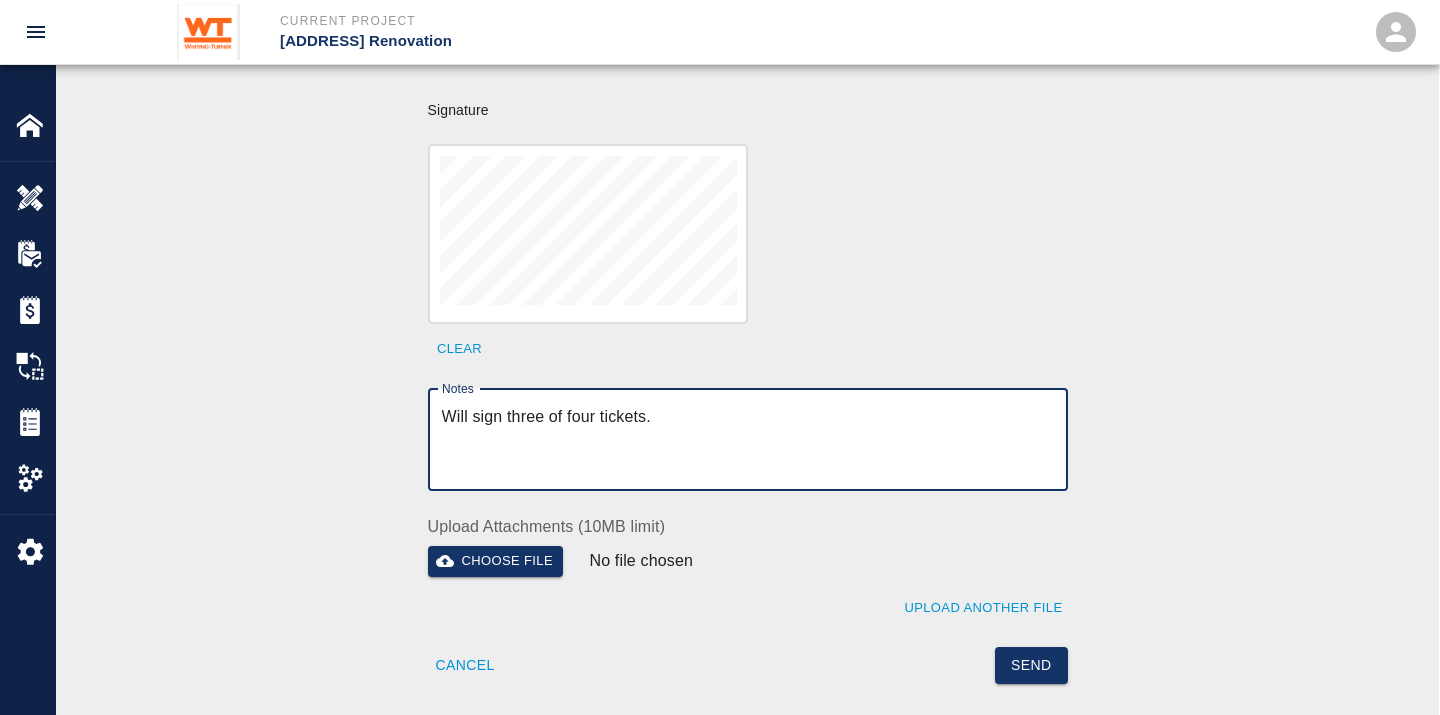 scroll, scrollTop: 666, scrollLeft: 0, axis: vertical 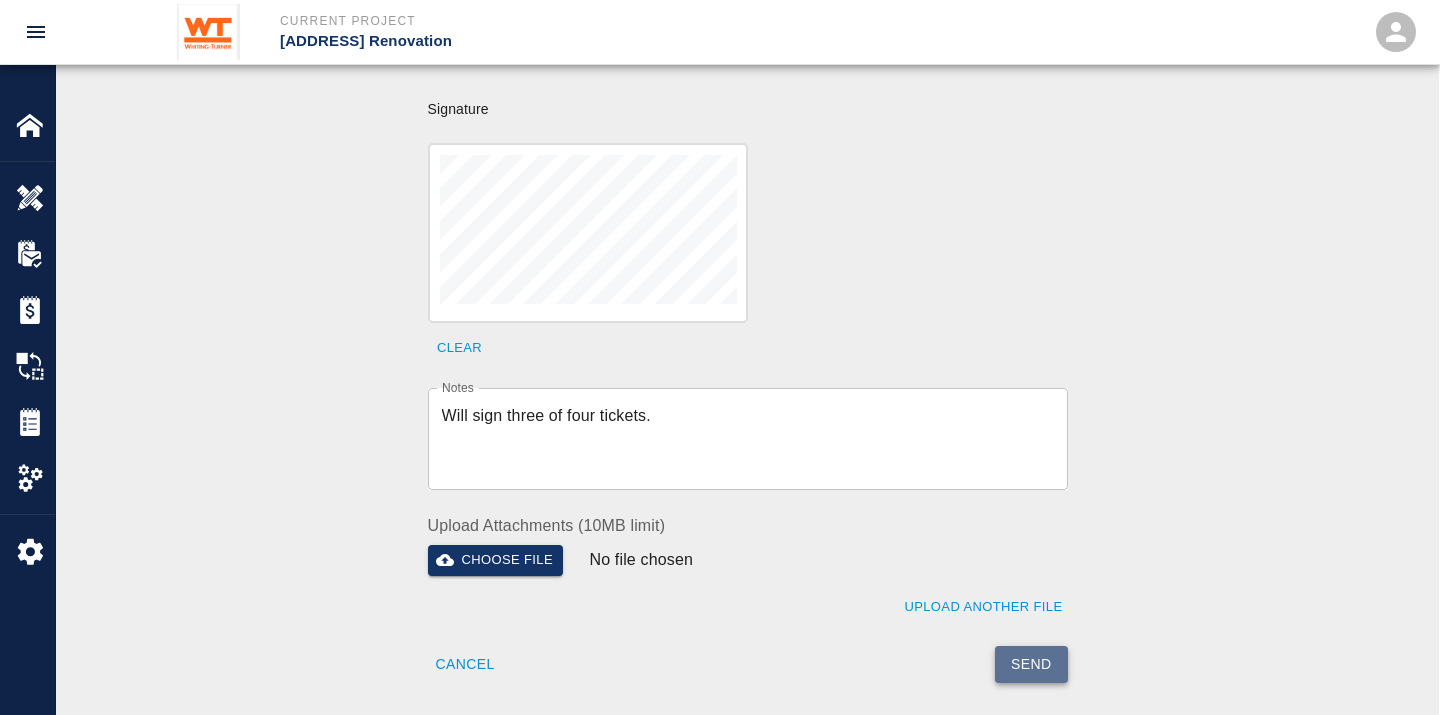 click on "Send" at bounding box center [1031, 664] 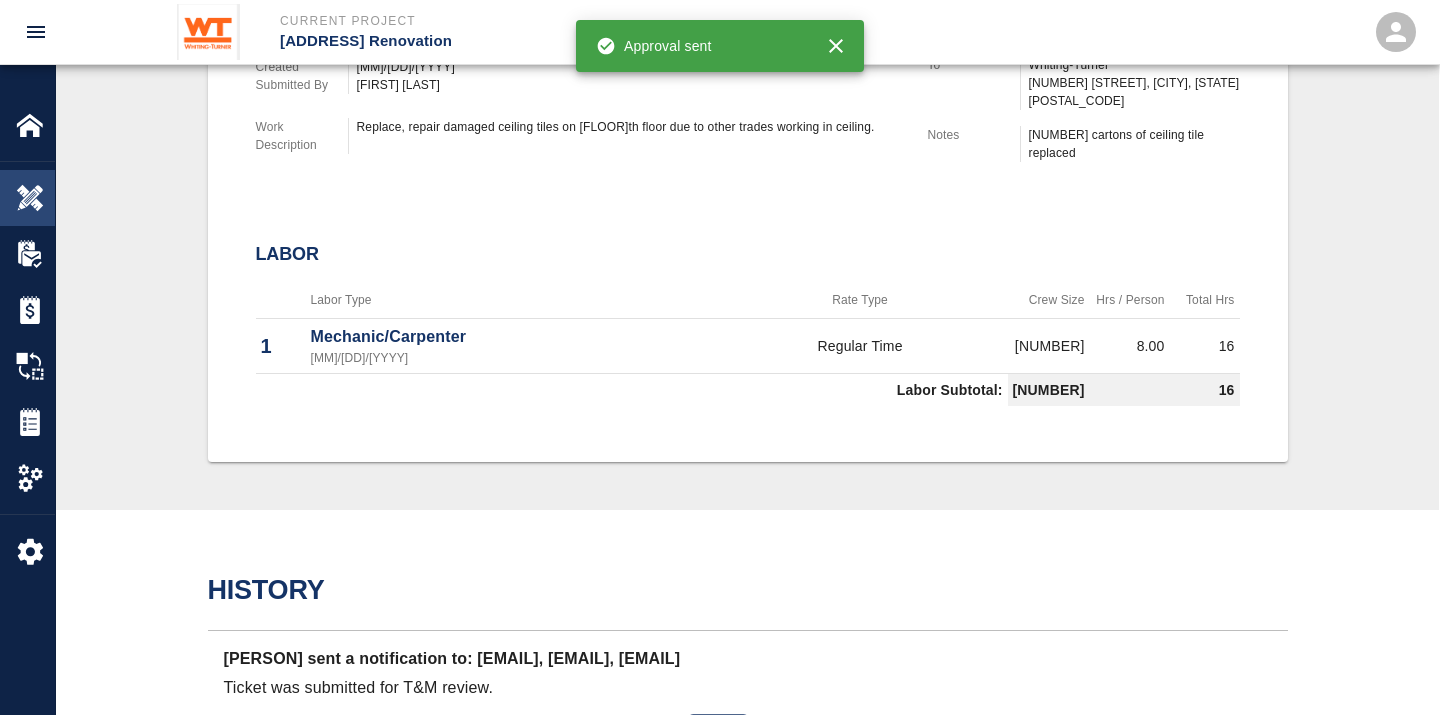 click on "Overview" at bounding box center [27, 198] 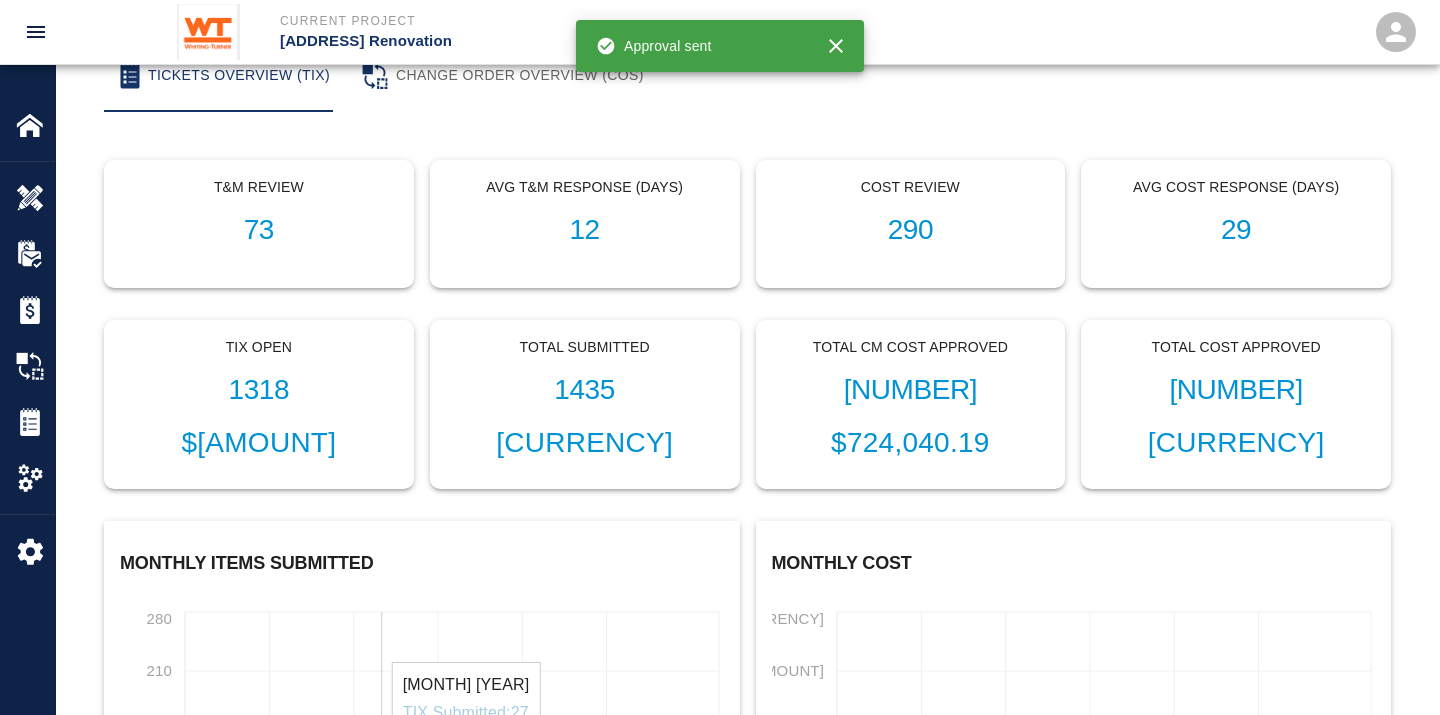 scroll, scrollTop: 0, scrollLeft: 0, axis: both 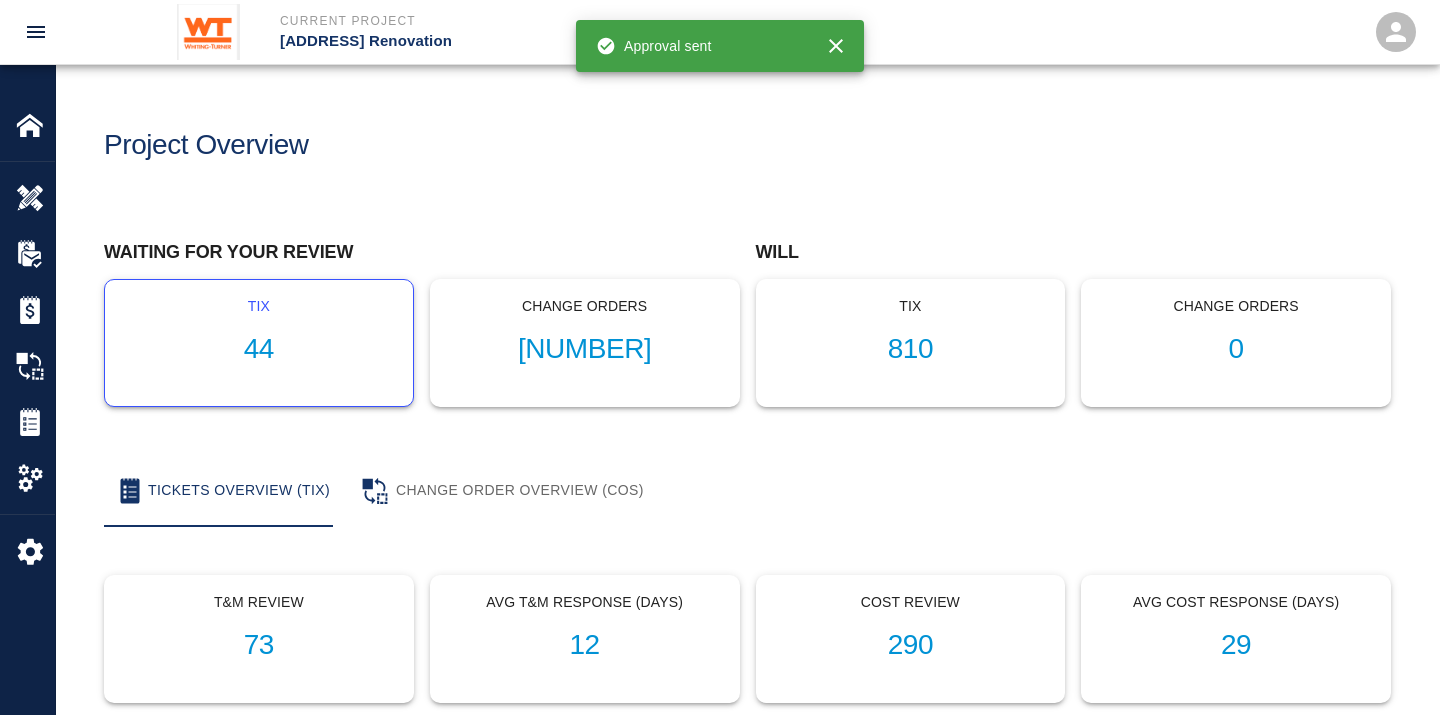 click on "44" at bounding box center (259, 349) 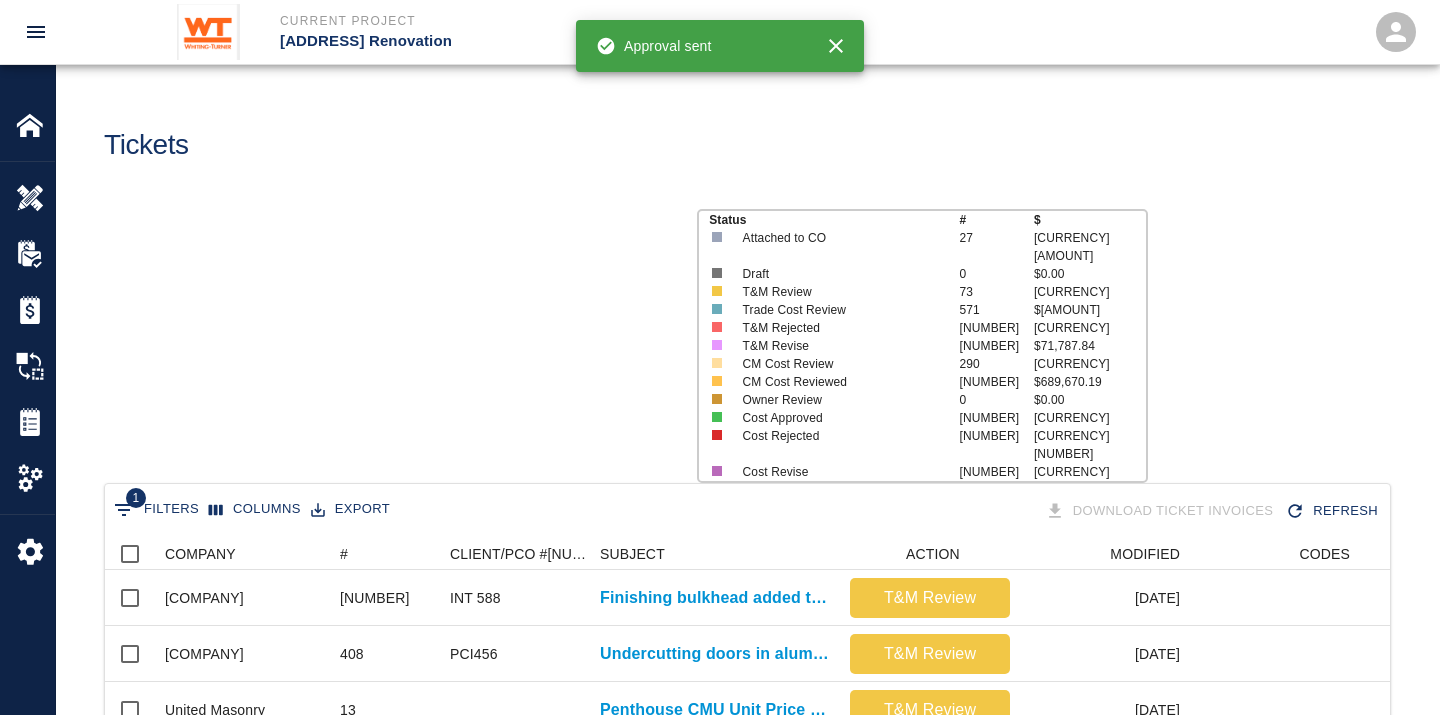 scroll, scrollTop: 17, scrollLeft: 17, axis: both 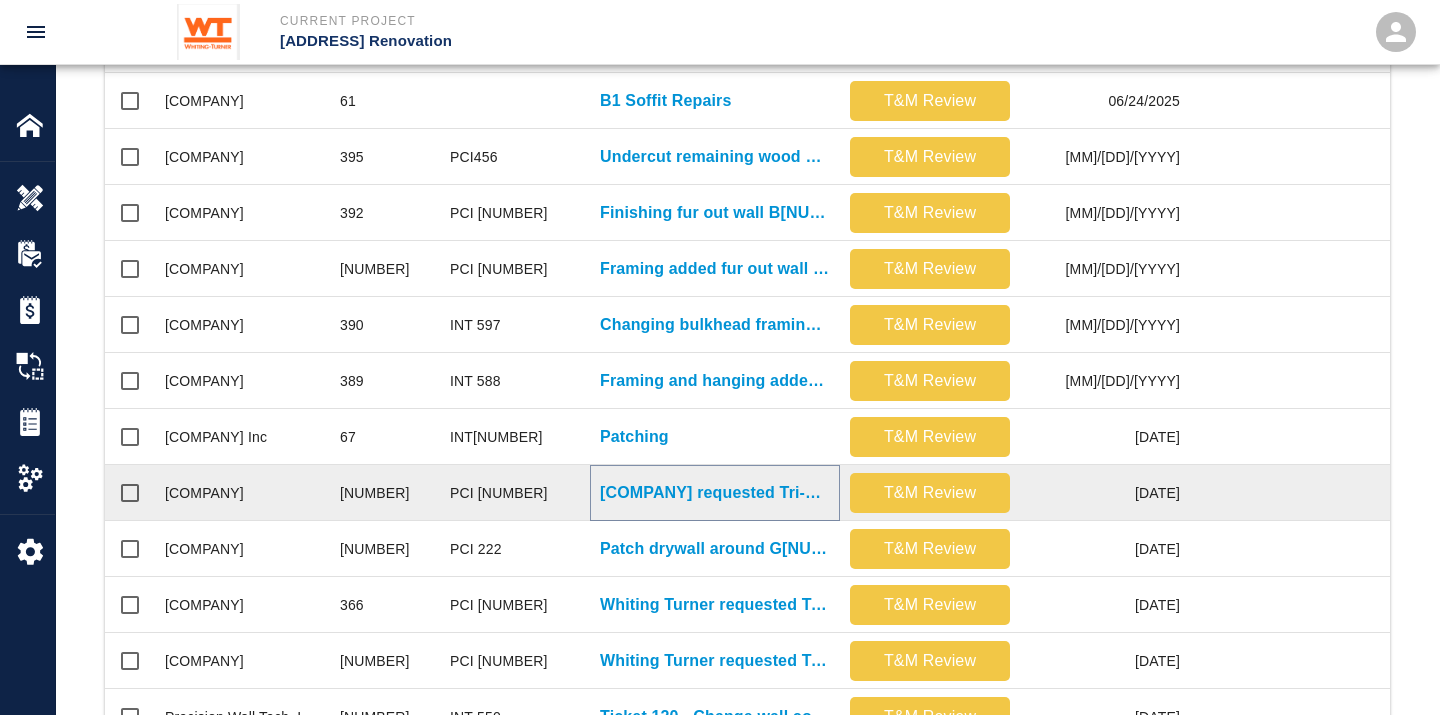 click on "[COMPANY] requested Tri-State Drywall to work Saturday [DATE]. [COMPANY]..." at bounding box center (715, 493) 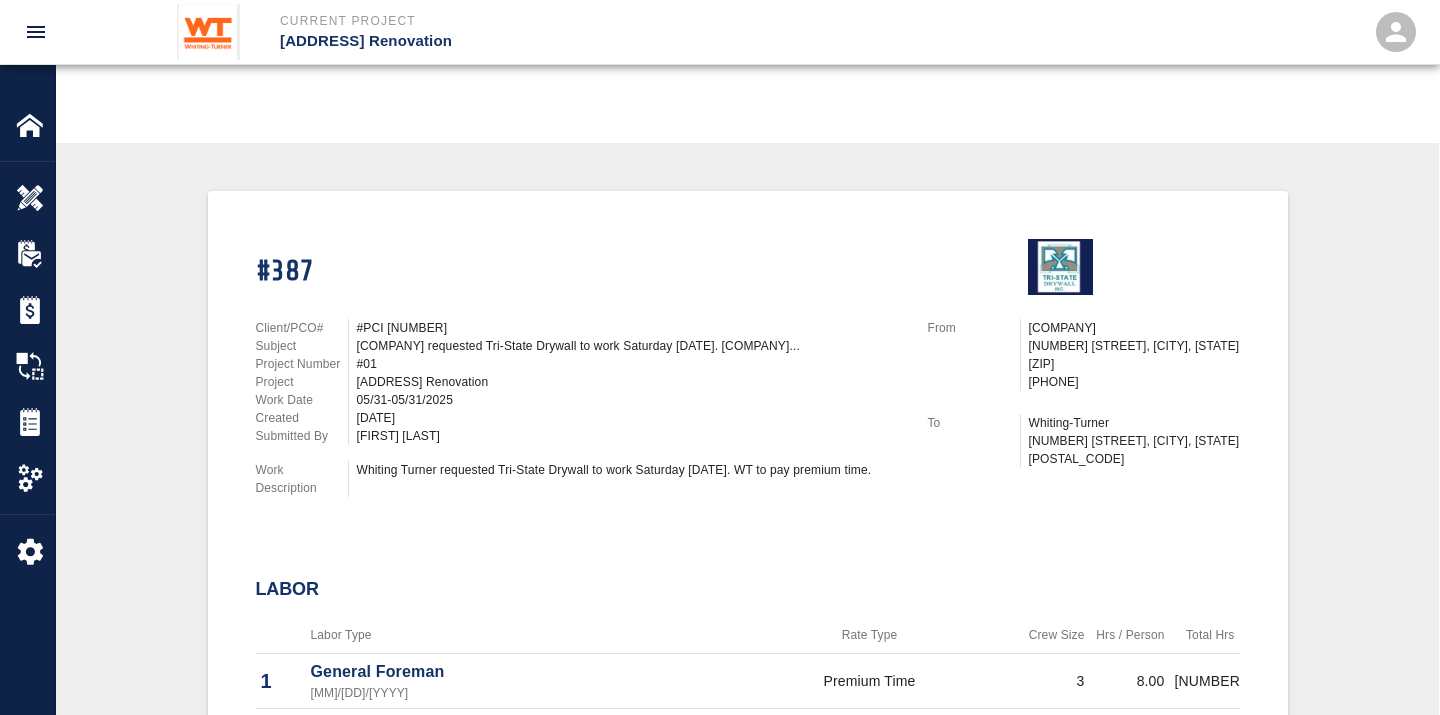 scroll, scrollTop: 222, scrollLeft: 0, axis: vertical 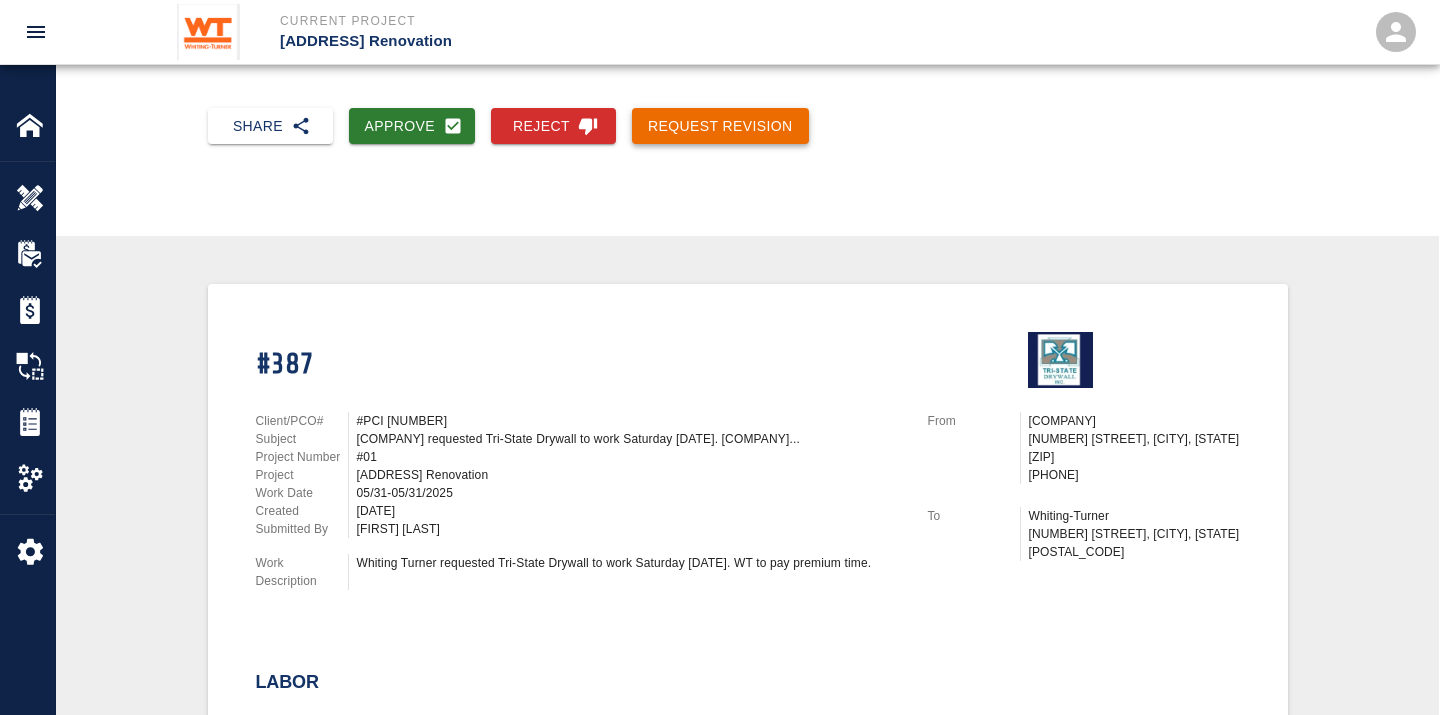 click on "Request Revision" at bounding box center (720, 126) 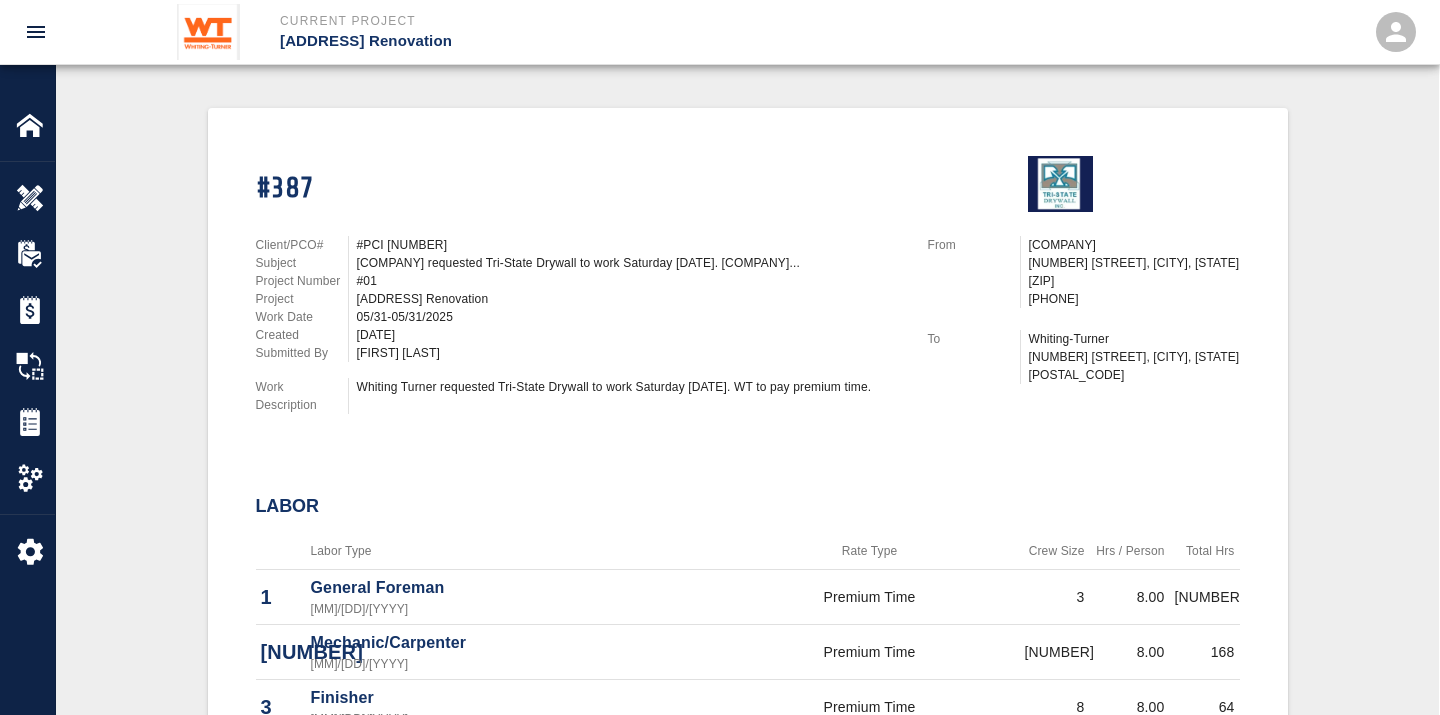scroll, scrollTop: 1000, scrollLeft: 0, axis: vertical 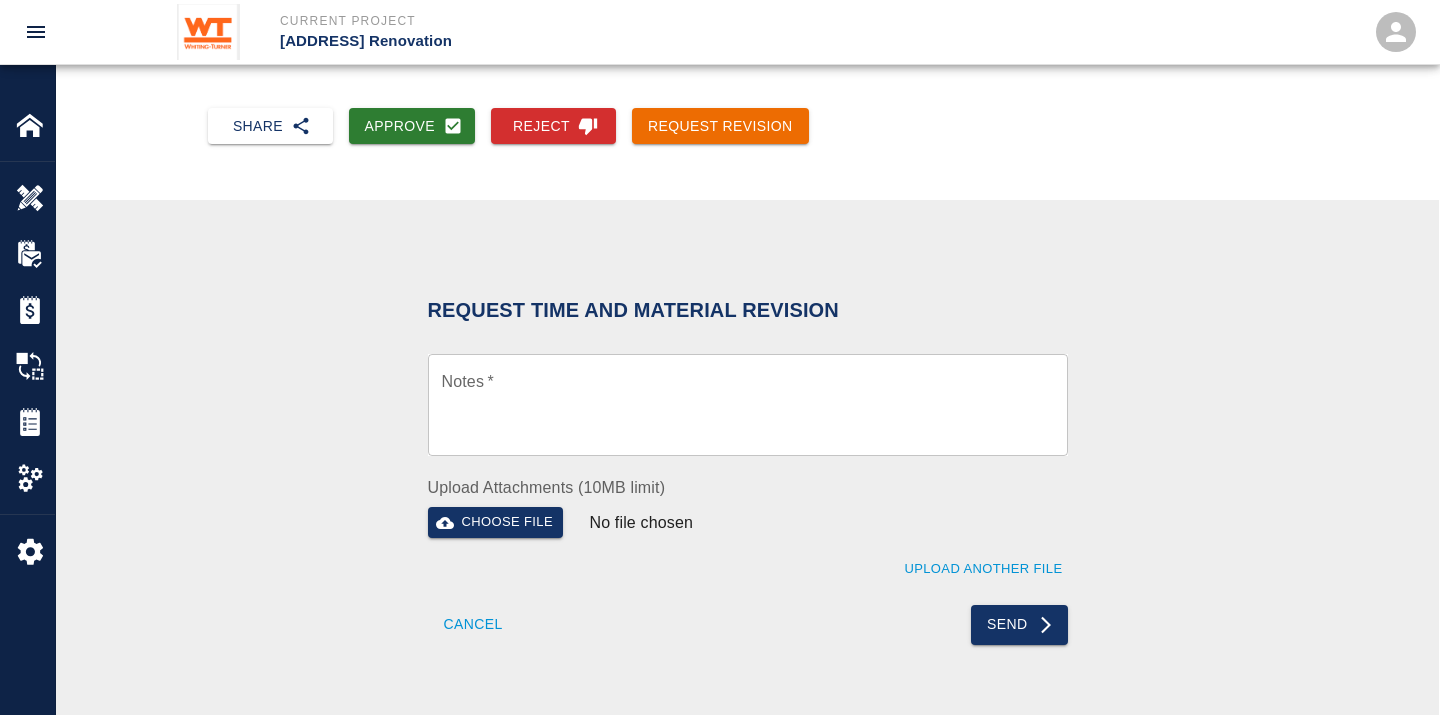 click on "Notes   *" at bounding box center [748, 405] 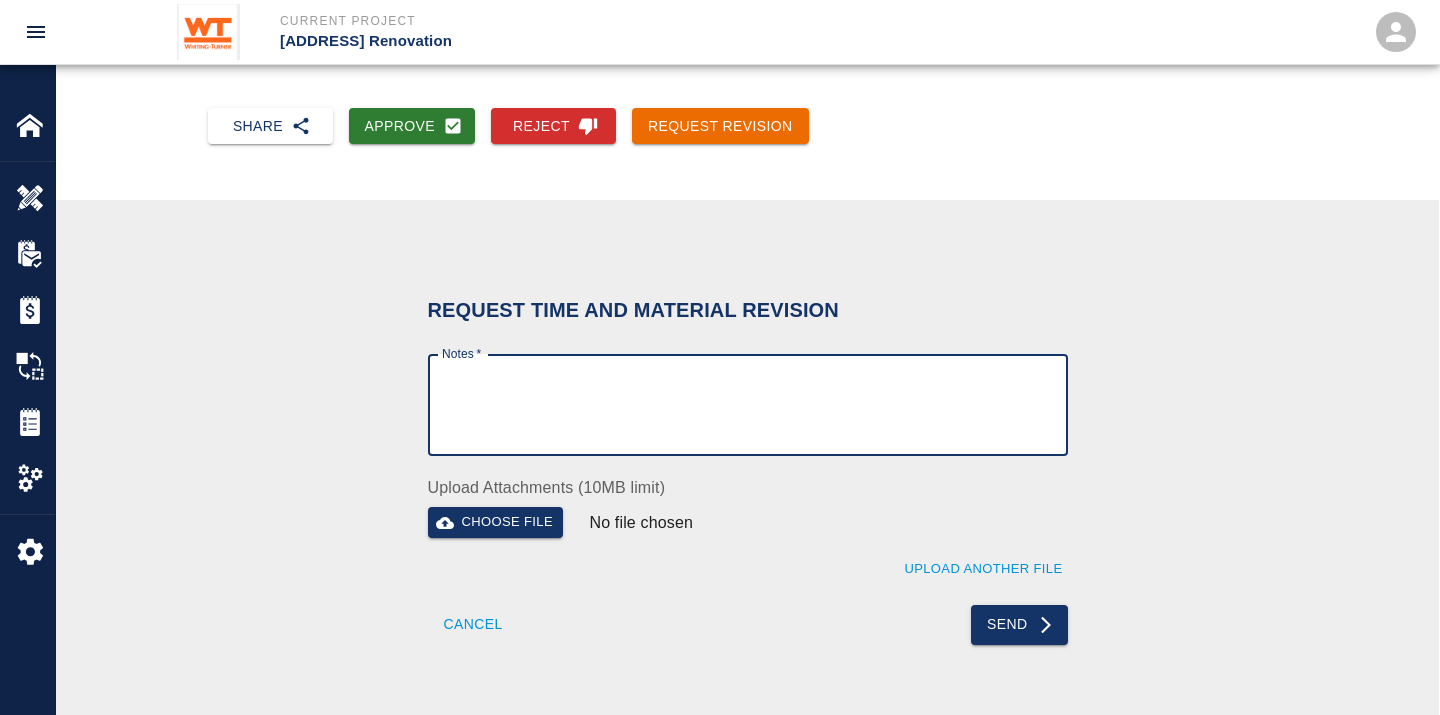 paste on "Contract:
•	[FLOOR]nd Floor West SPC-[NUM] ceiling
•	[FLOOR]nd floor corridor [YEAR] wall finishing/ [YEAR] lounge wall finishing
•	Doors – swing door [ROOM], swing doors huddle room doors lvl [LEVEL],  finish L[LEVEL] Core and Shell hardware install, install cylinder casings at classroom doors
•	Swing [FLOOR]nd Bathroom Doors
•	Swing AV room [FLOOR]nd Floor doors
•	Swing Single Bath door in Lobby
•	Install tack panels at elevator lobby and faculty lounge
•	B[FLOOR] Ceiling Tile
•	[FLOOR]th Floor Punchlist
•	Cut New Ceiling Tiles for Multipurpose room Device Tile
Premium:
•	Hydro Elevator hoist way patching
•	Set B[FLOOR] Mens Bathroom Door Frame
•	Finishing South B[FLOOR] Atrium
•	G[NUM] hanging and finishing
•	G[NUM] diffuser reframe
•	G[NUM] (PCI#[NUM]) janitors mop sink fur out wall, and SE elevator wall framing
•	G[NUM] insulation
•	Loading dock ACT
•	B[FLOOR] patching
•	East Lobby finishing vestibule bulkhead
•	East Lobby Patching at diffusers main bulkhead (general patching PCI)
•	East lobby hang furred wall PCI #[NUM]
•	Elevator Lobby Arktura wall finishing
•	Back of house shaft walls
•	Retail double door cut drywall for last two stone panels
•	[FLOOR]nd Floor South Ceiling Finishing
•	Sanding for floors [NUM],[NUM],[NUM] added wall covering trims" 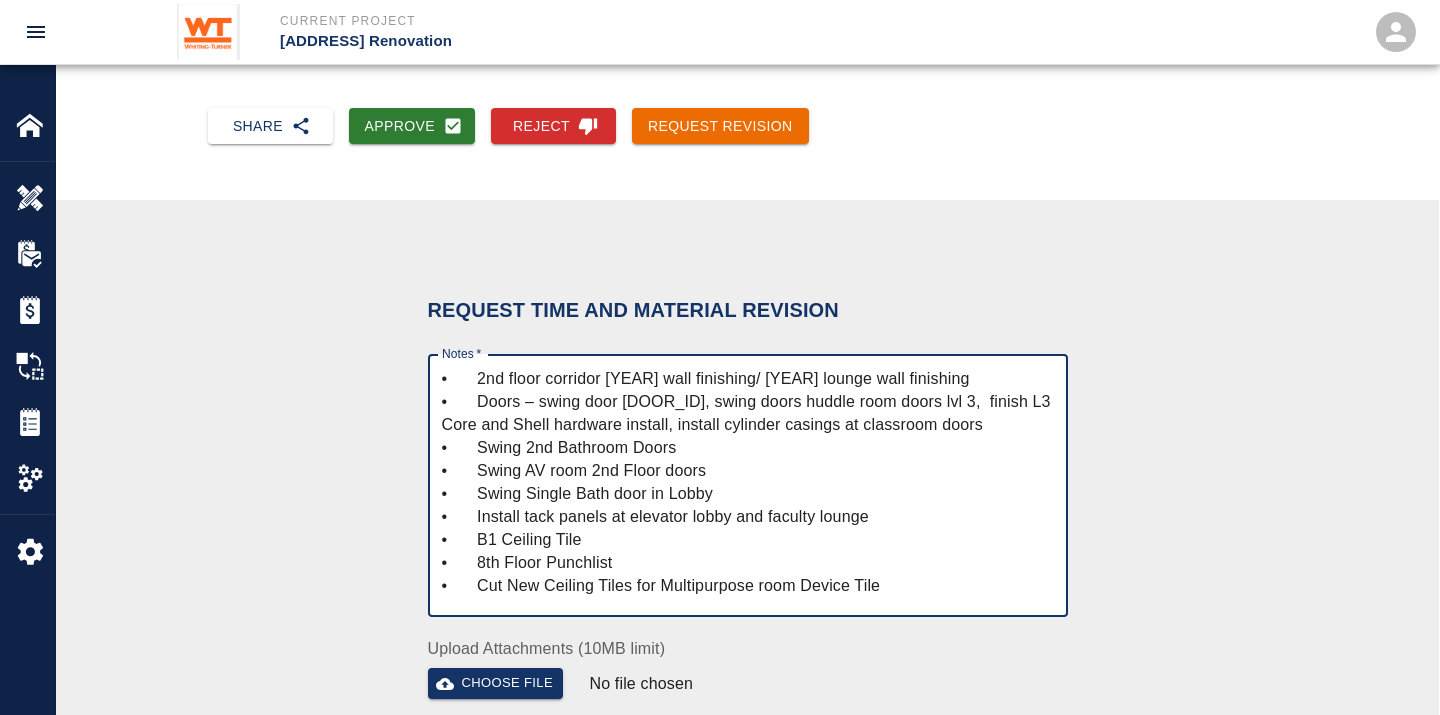 scroll, scrollTop: 0, scrollLeft: 0, axis: both 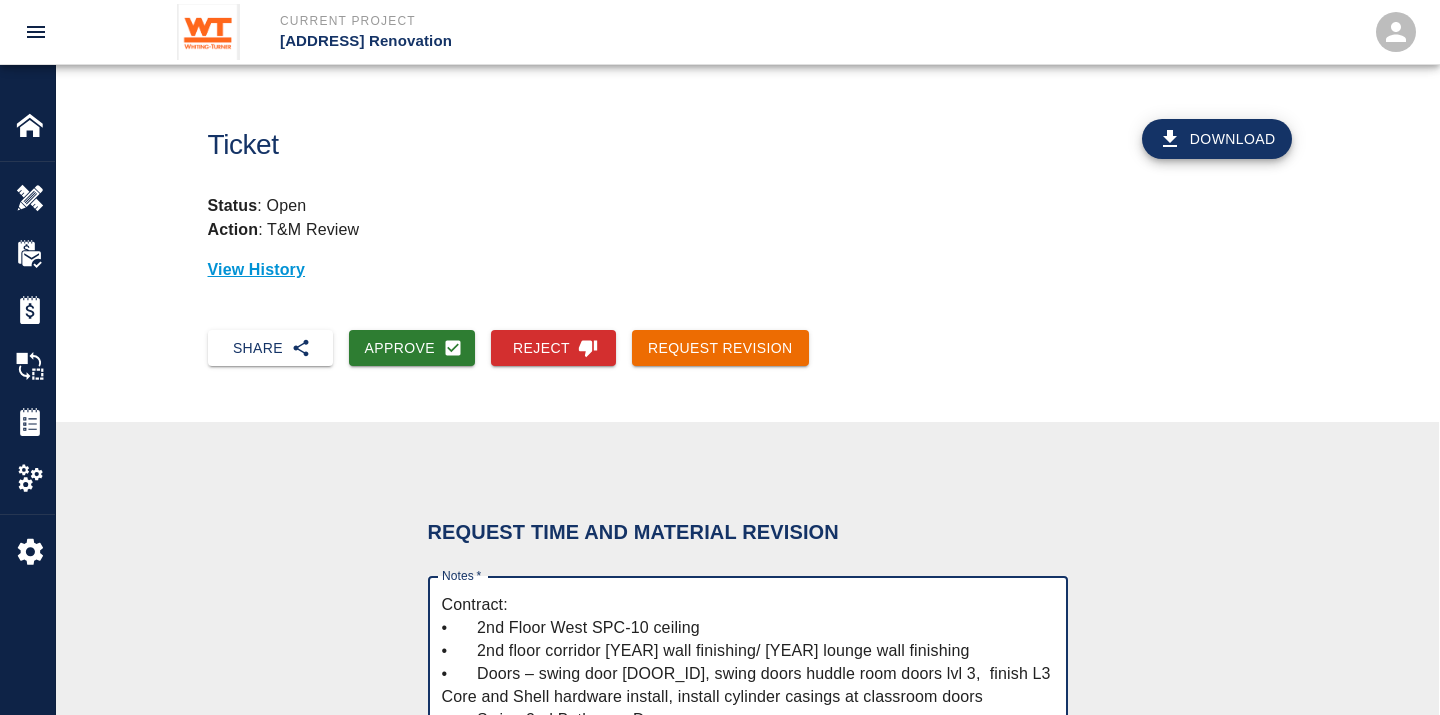 click on "Notes   *" at bounding box center [748, 708] 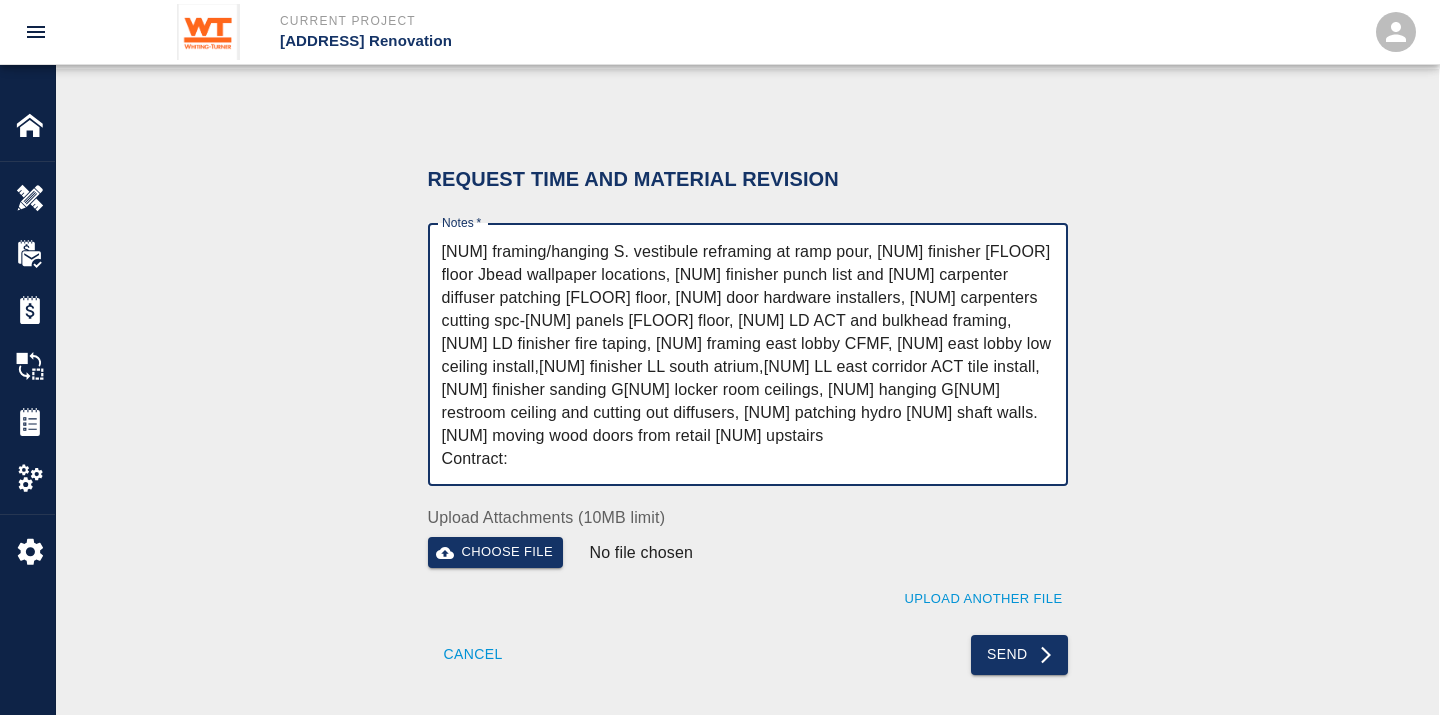 scroll, scrollTop: 391, scrollLeft: 0, axis: vertical 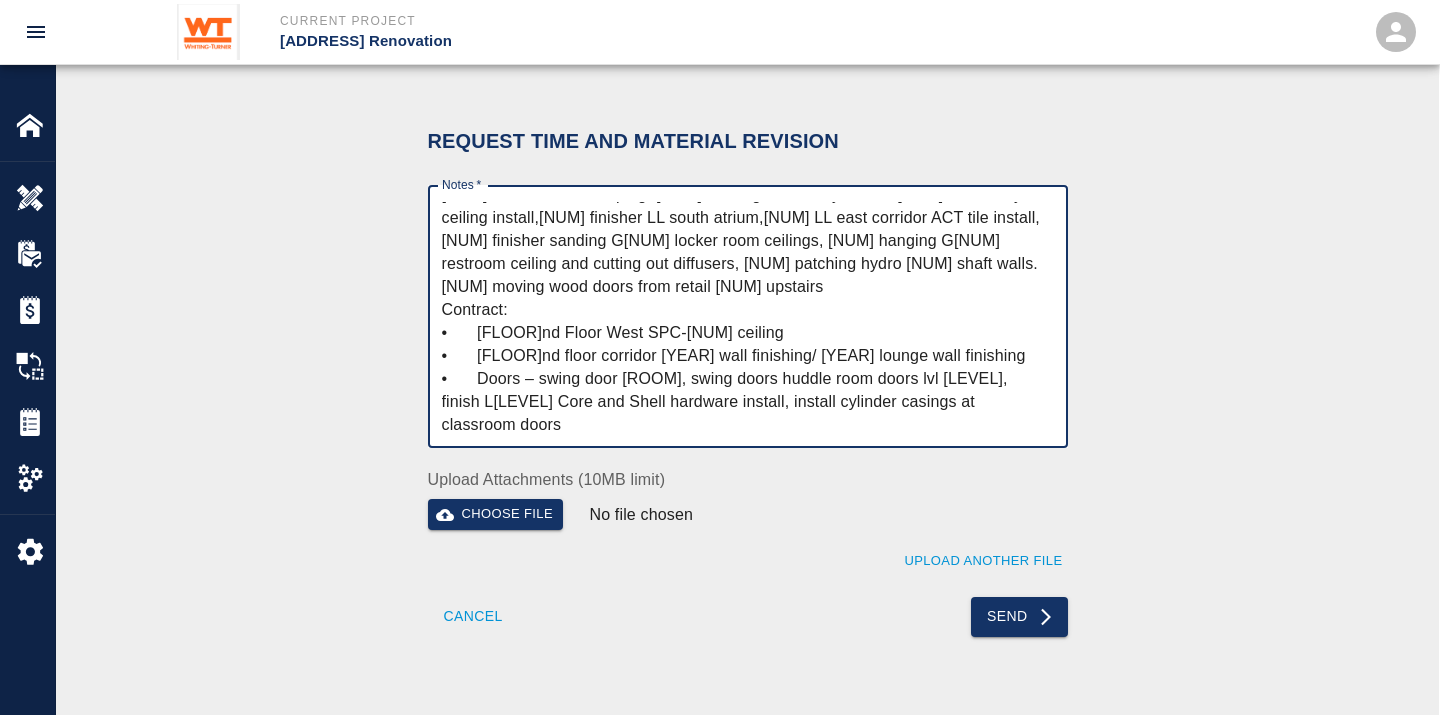 click on "Notes   *" at bounding box center (748, 317) 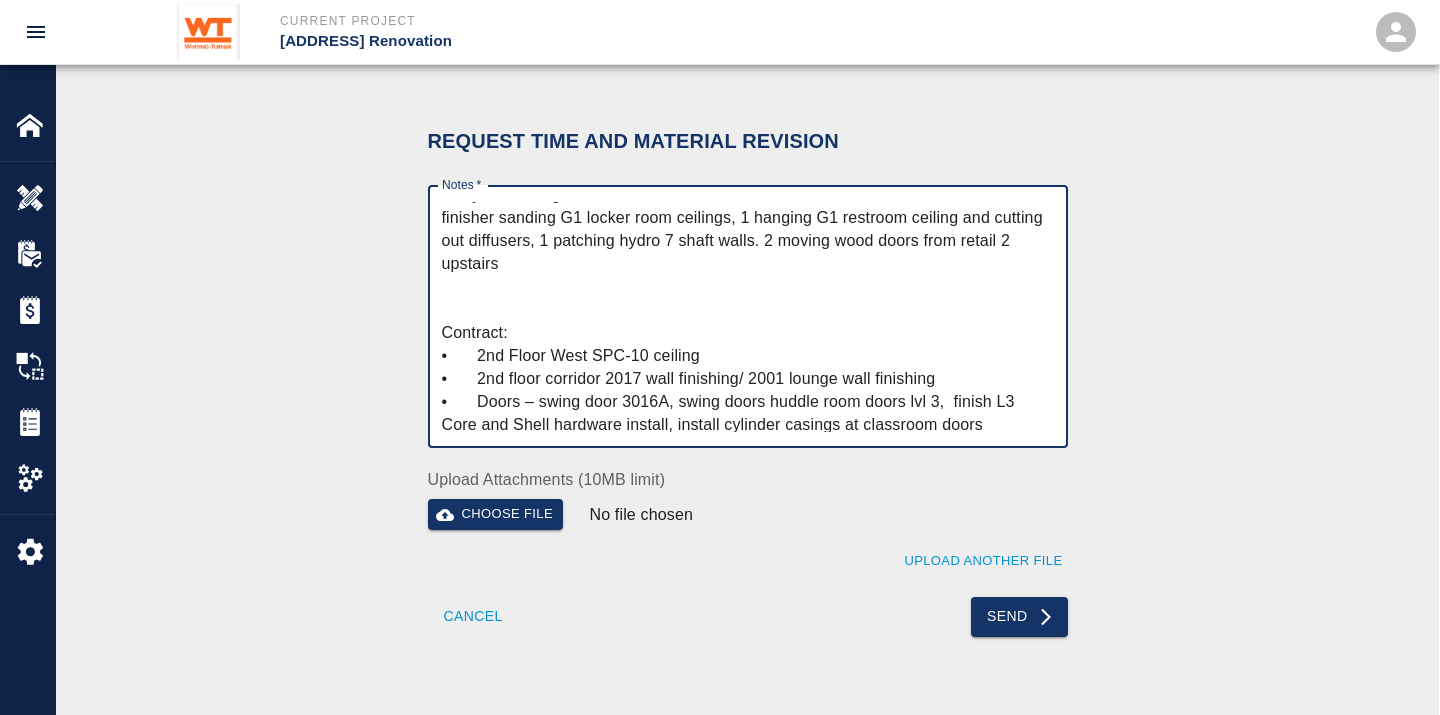 click on "Notes   *" at bounding box center (748, 317) 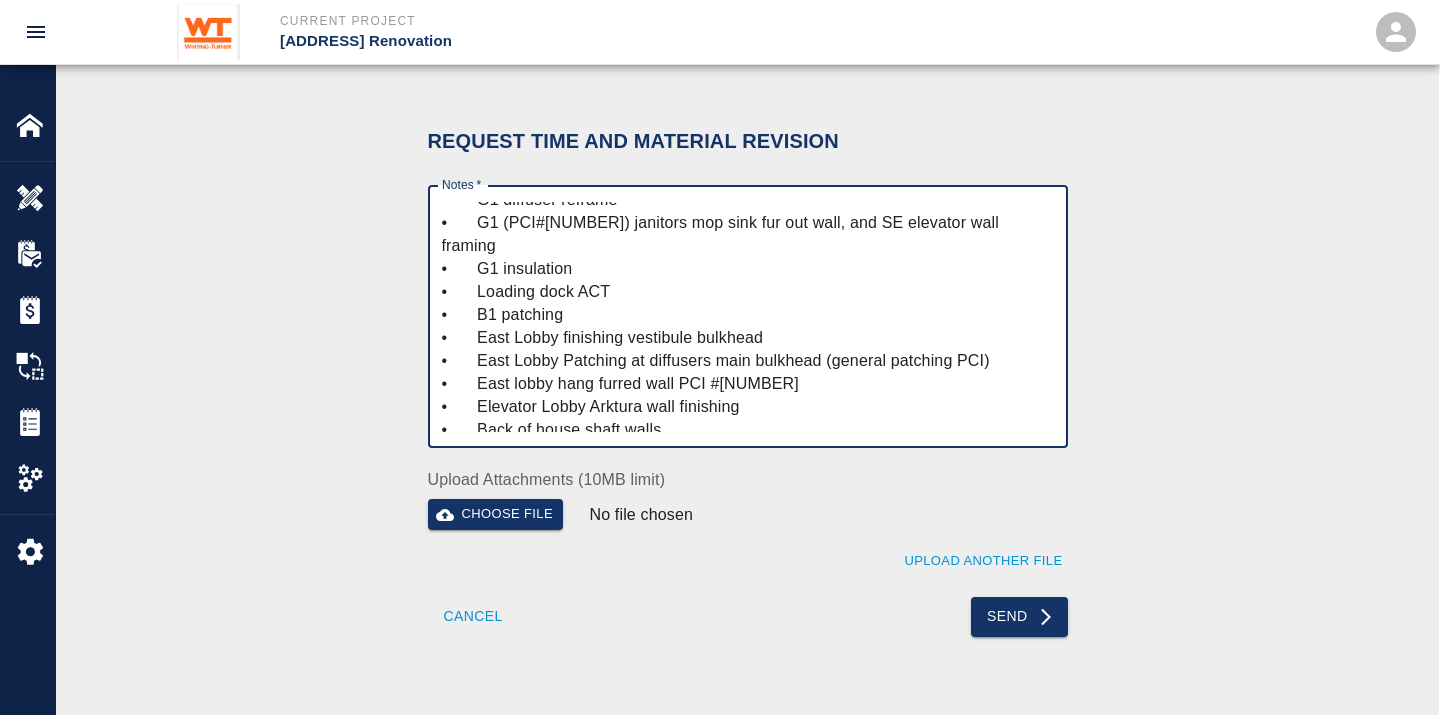 scroll, scrollTop: 671, scrollLeft: 0, axis: vertical 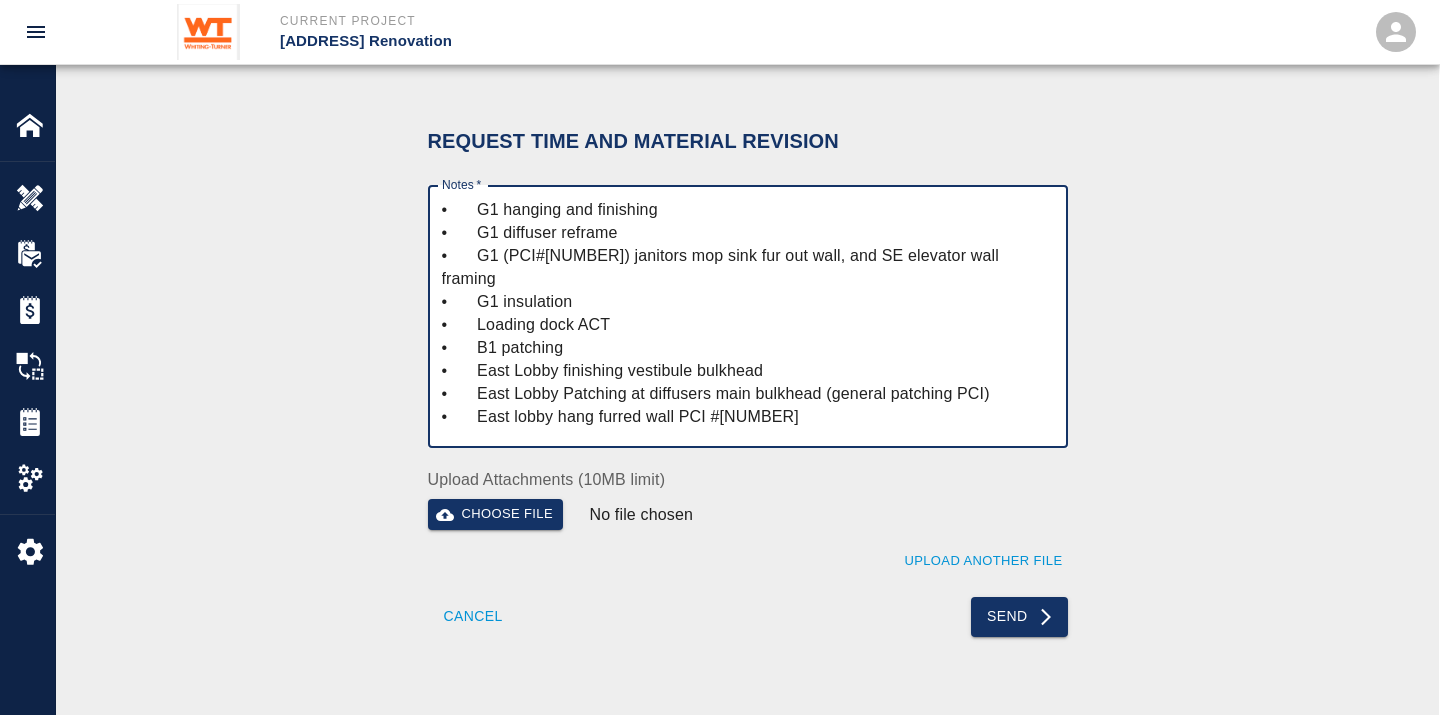 type on "[NUMBER] framing/hanging S. vestibule reframing at ramp pour, [NUMBER] finisher [NUMBER]th floor Jbead wallpaper locations, [NUMBER] finisher punch list and [NUMBER] carpenter diffuser patching [NUMBER]th floor, [NUMBER] door hardware installers, [NUMBER] carpenters cutting spc-10 panels [NUMBER]nd floor, [NUMBER] LD ACT and bulkhead framing, [NUMBER] LD finisher fire taping, [NUMBER] framing east lobby CFMF, [NUMBER] east lobby low ceiling install,[NUMBER] finisher LL south atrium,[NUMBER] LL east corridor ACT tile install, [NUMBER] finisher sanding G1 locker room ceilings, [NUMBER] hanging G1 restroom ceiling and cutting out diffusers, [NUMBER] patching hydro [NUMBER] shaft walls. [NUMBER] moving wood doors from retail [NUMBER] upstairs
Please change to , WT won't be covering for Punchlist workers.
Contract:
•	[NUMBER]nd Floor West SPC-10 ceiling
•	[NUMBER]nd floor corridor [NUMBER] wall finishing/ [NUMBER] lounge wall finishing
•	Doors – swing door [NUMBER], swing doors huddle room doors lvl [NUMBER],  finish L[NUMBER] Core and Shell hardware install, install cylinder casings at classroom doors
•	Swing [NUMBER]nd Bathroom Doors
•	Swing AV room [NUMBER]nd Floor doors
•	Swing Single Bath door in ..." 